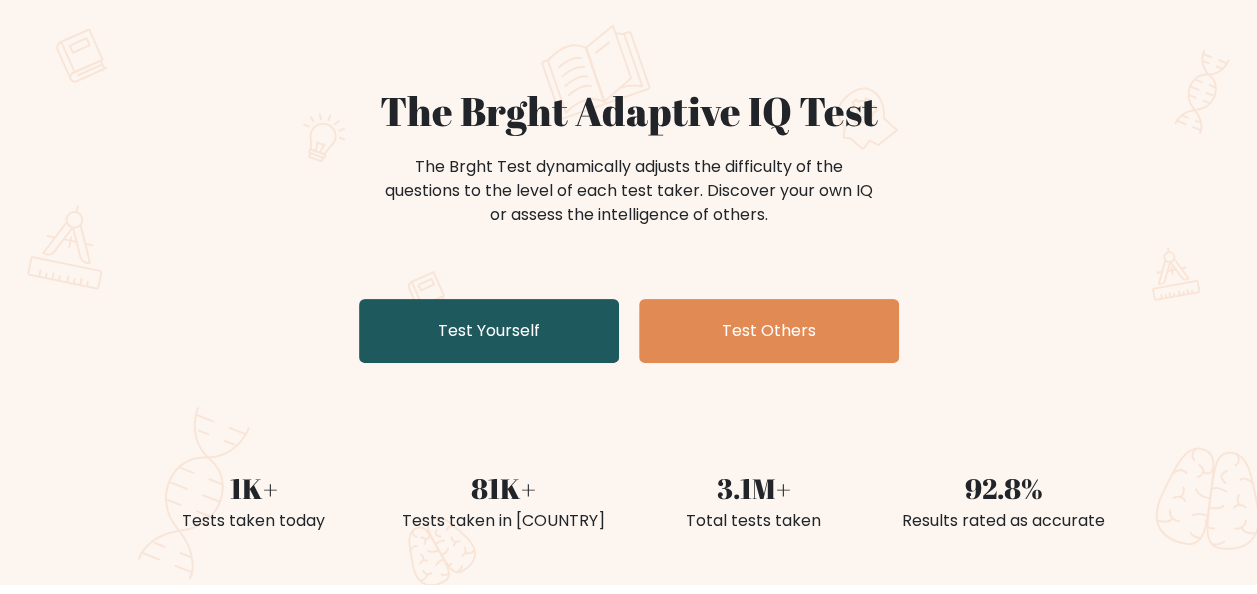 scroll, scrollTop: 148, scrollLeft: 0, axis: vertical 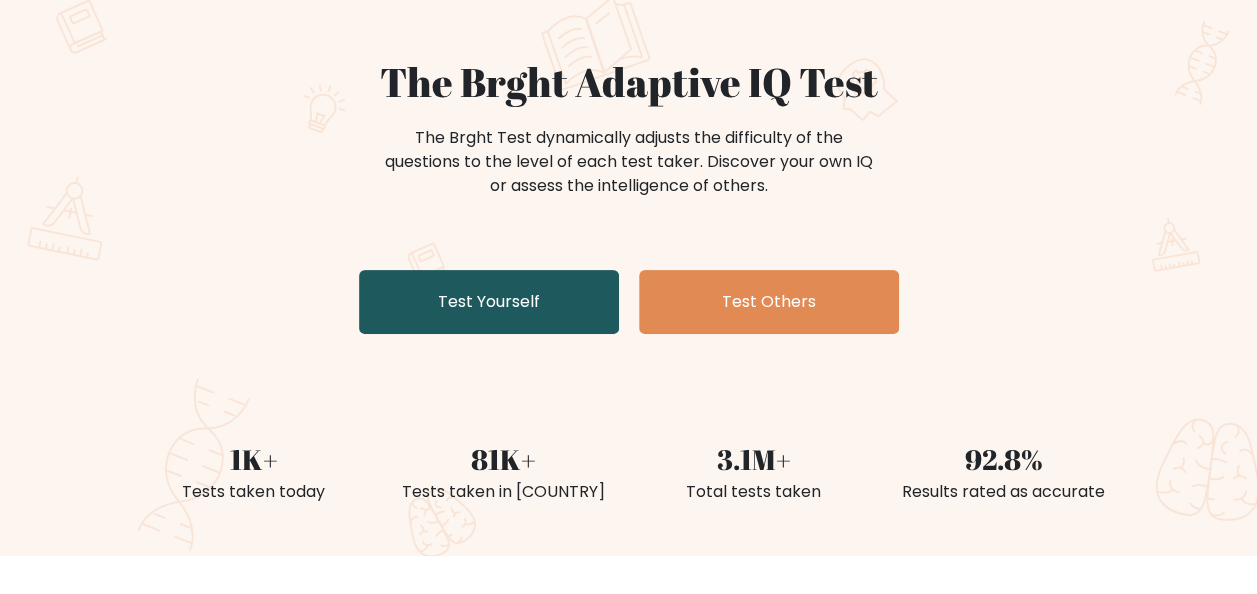click on "Test Yourself" at bounding box center [489, 302] 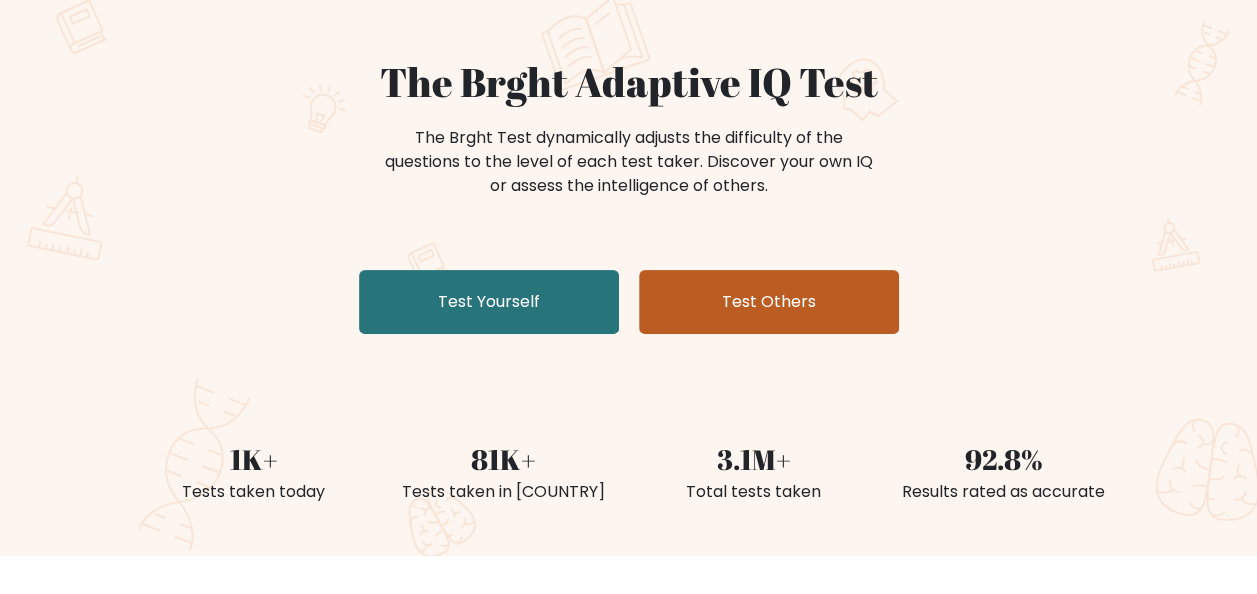 click on "Test Others" at bounding box center [769, 302] 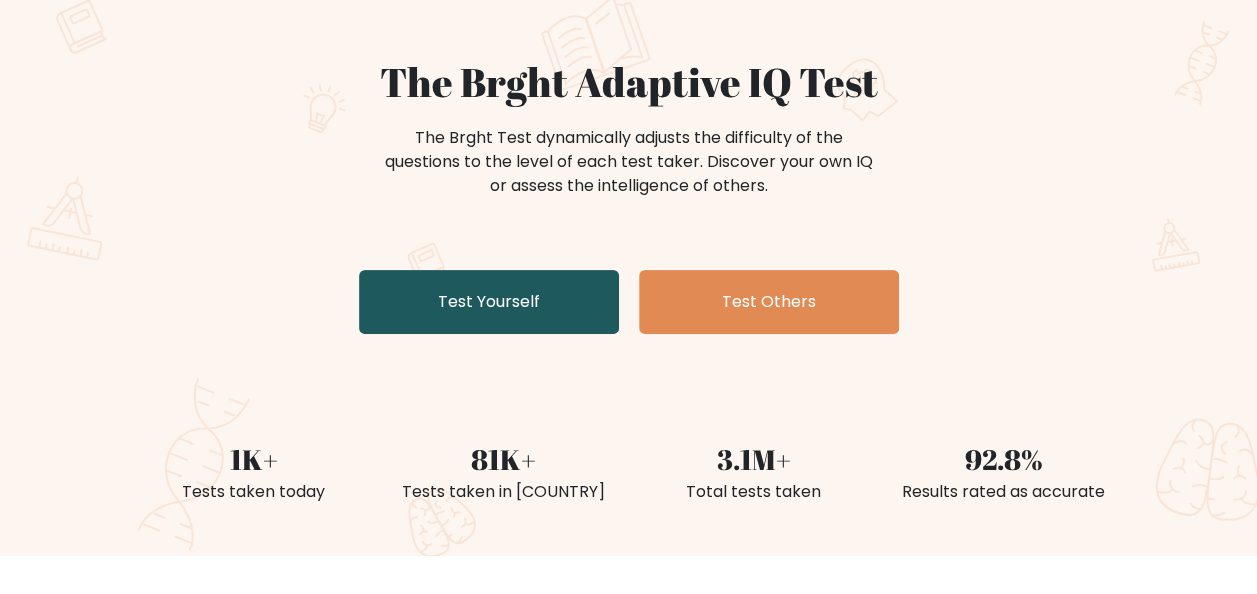 click on "Test Yourself" at bounding box center [489, 302] 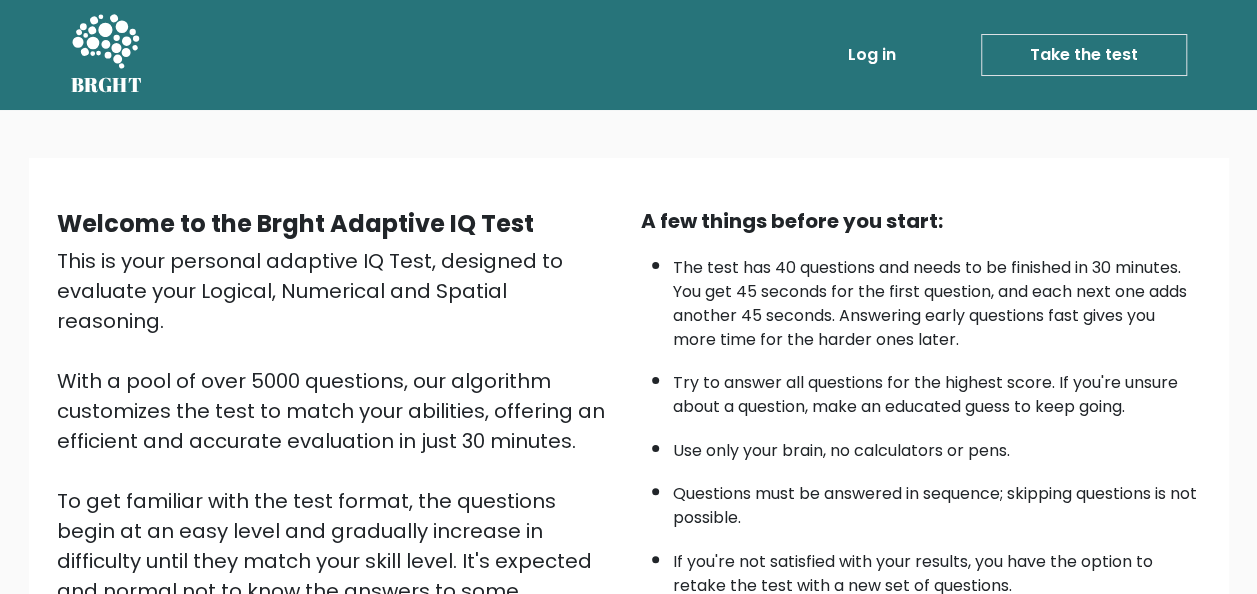 scroll, scrollTop: 322, scrollLeft: 0, axis: vertical 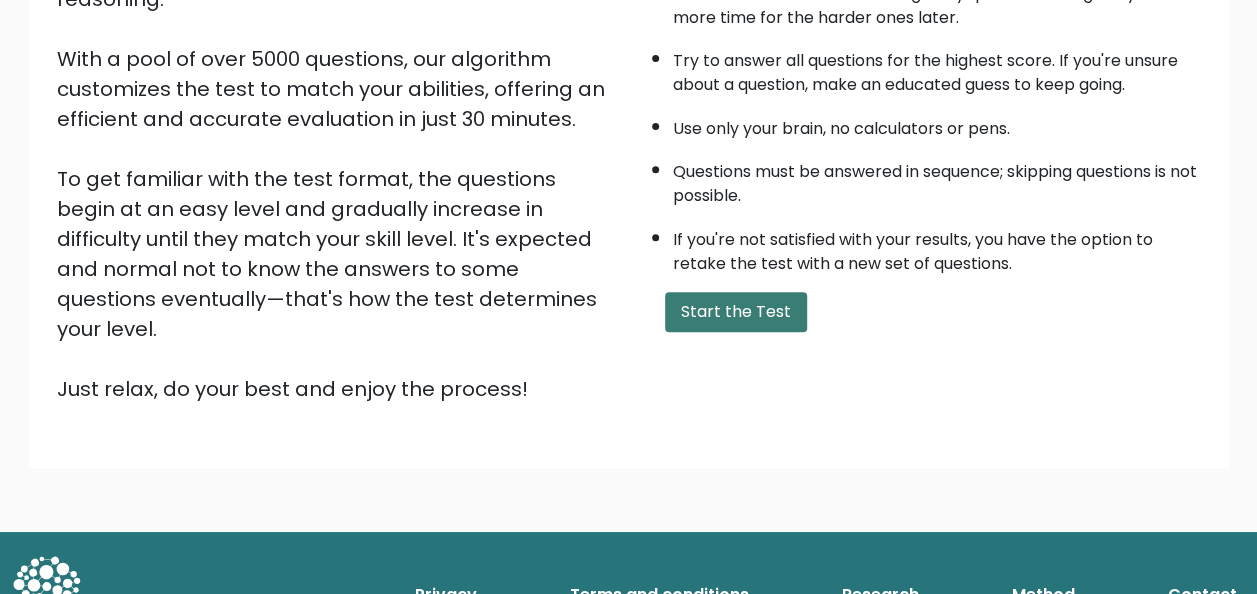 click on "Start the Test" at bounding box center (736, 312) 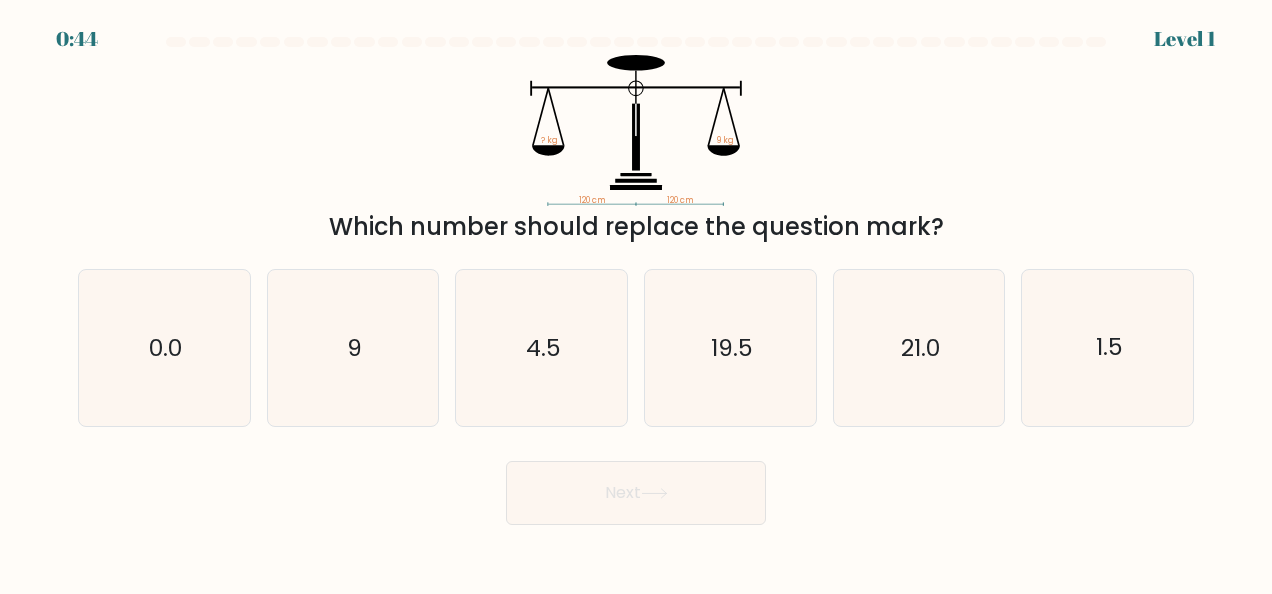 scroll, scrollTop: 0, scrollLeft: 0, axis: both 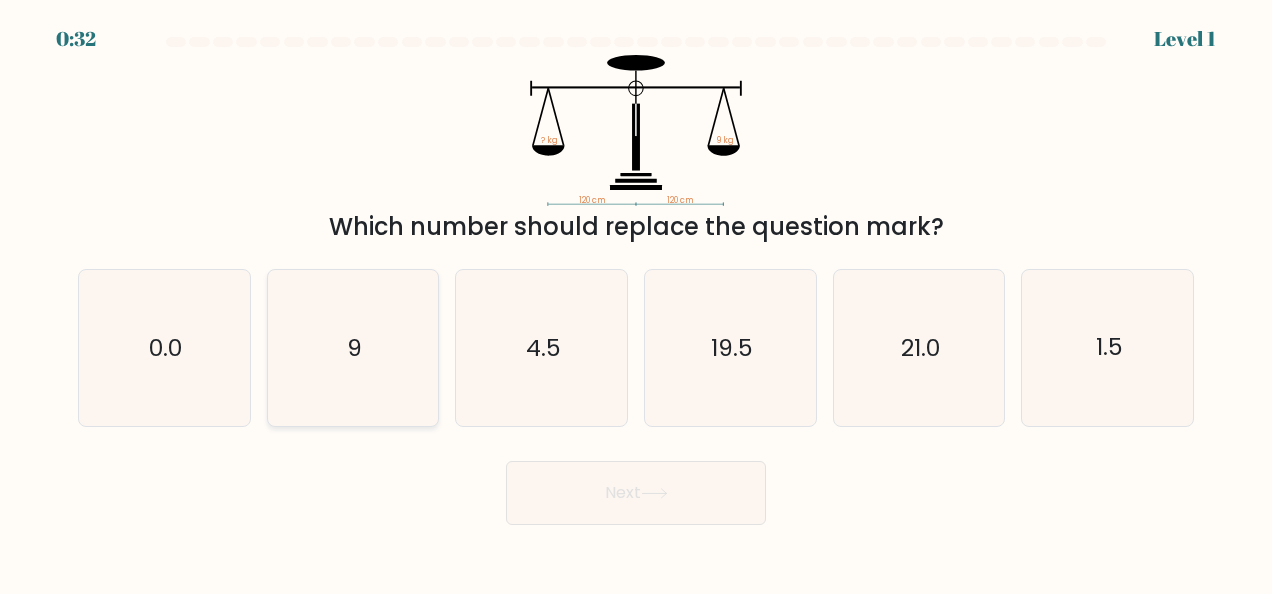 click on "9" 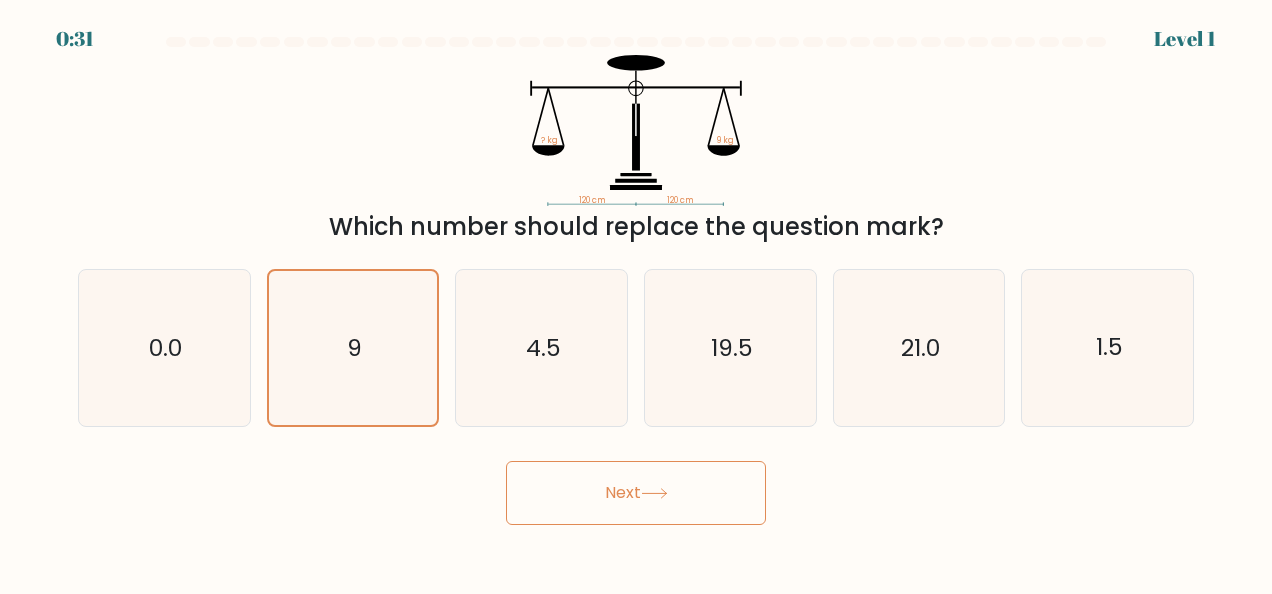 click on "Next" at bounding box center [636, 493] 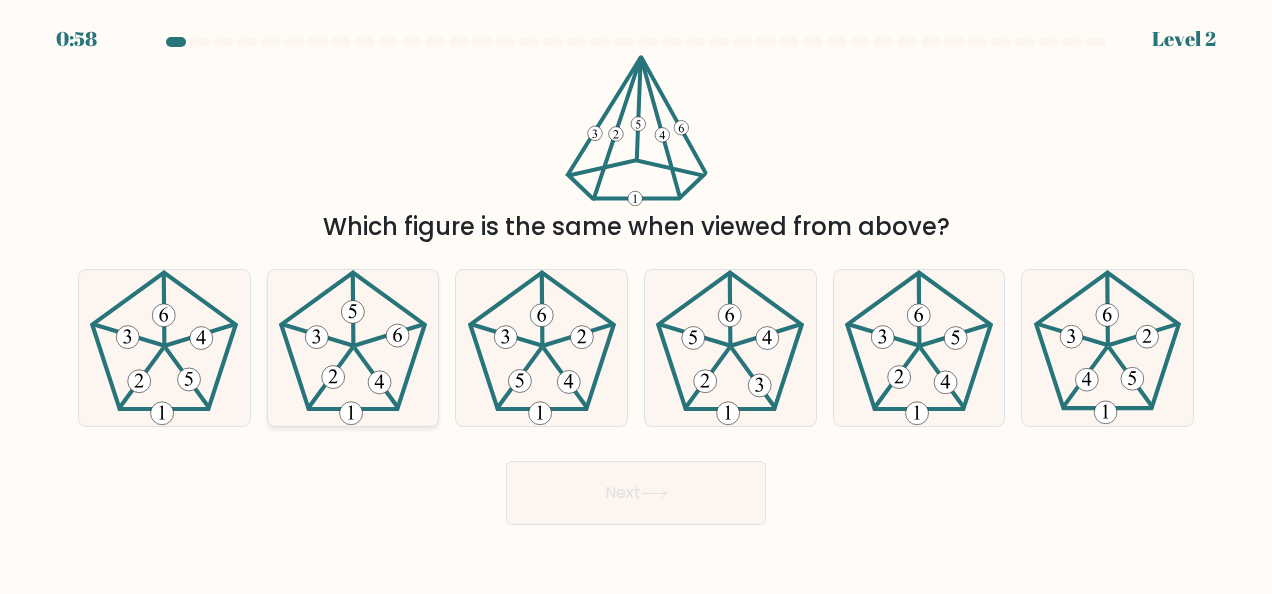 click 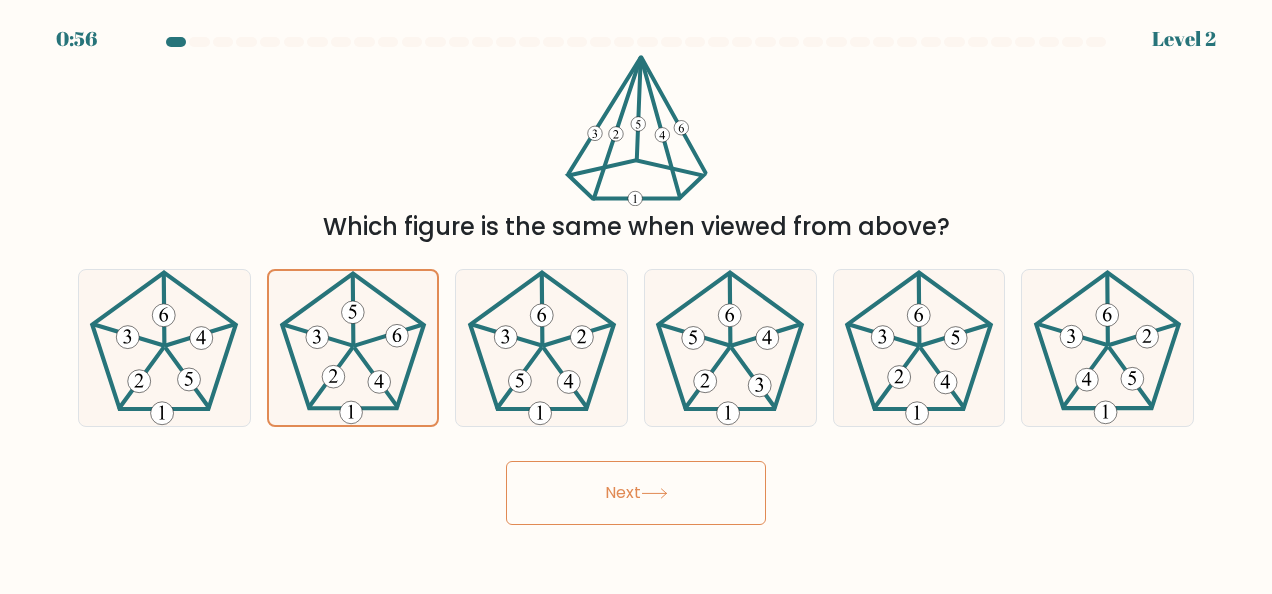 click on "Next" at bounding box center [636, 493] 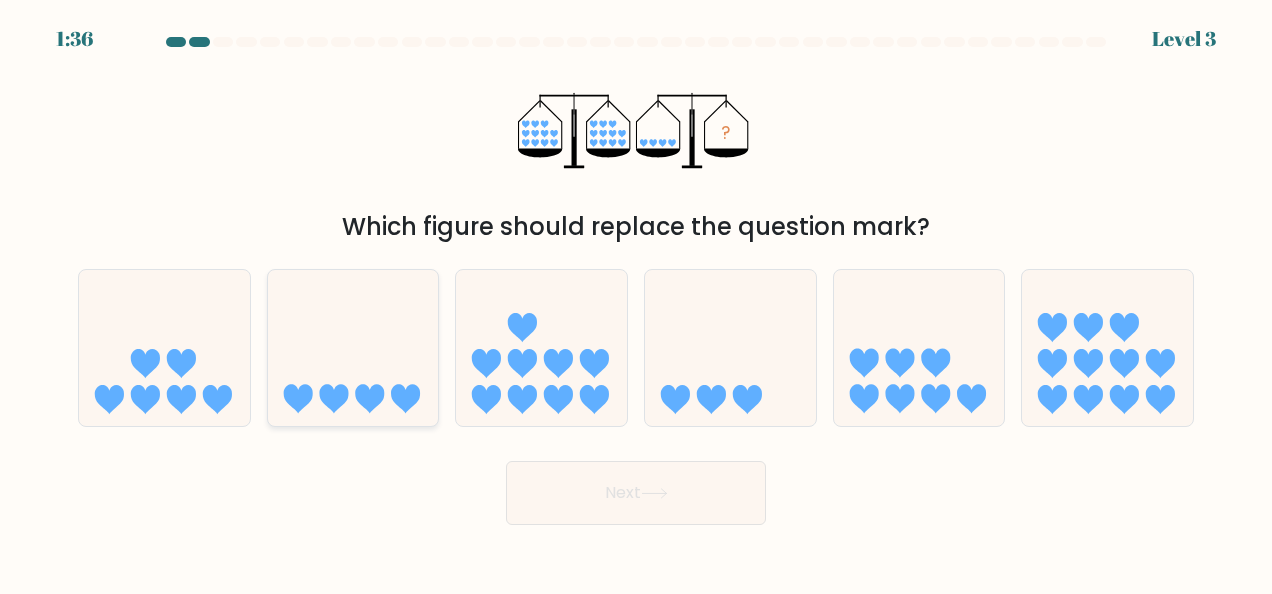 click 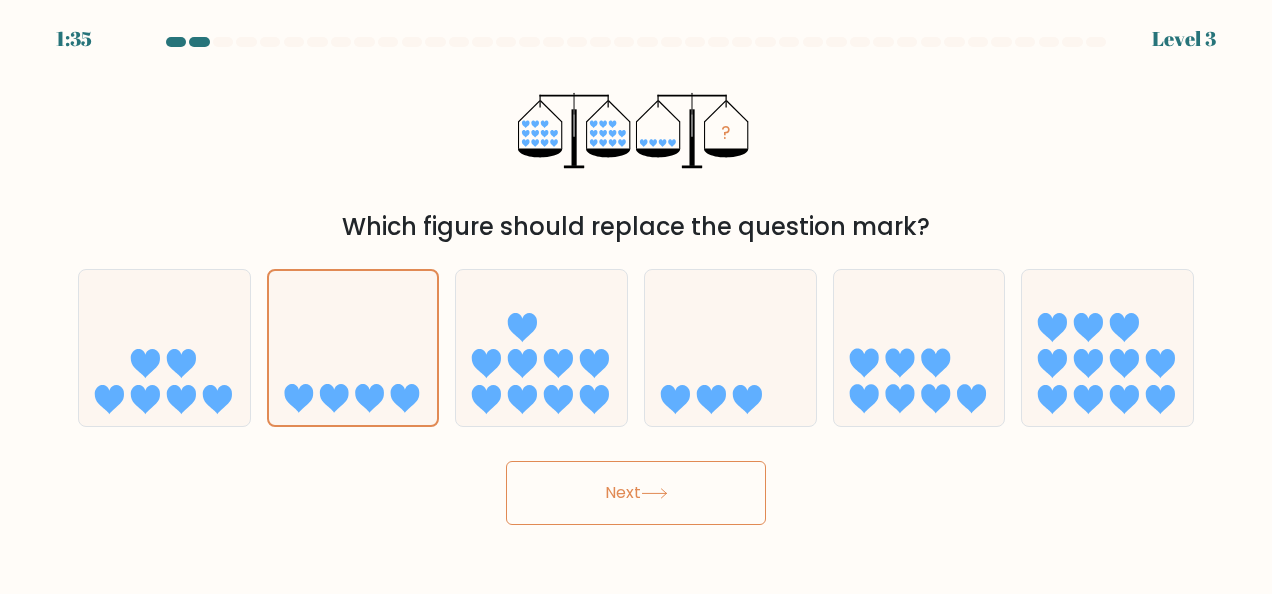 click on "Next" at bounding box center [636, 493] 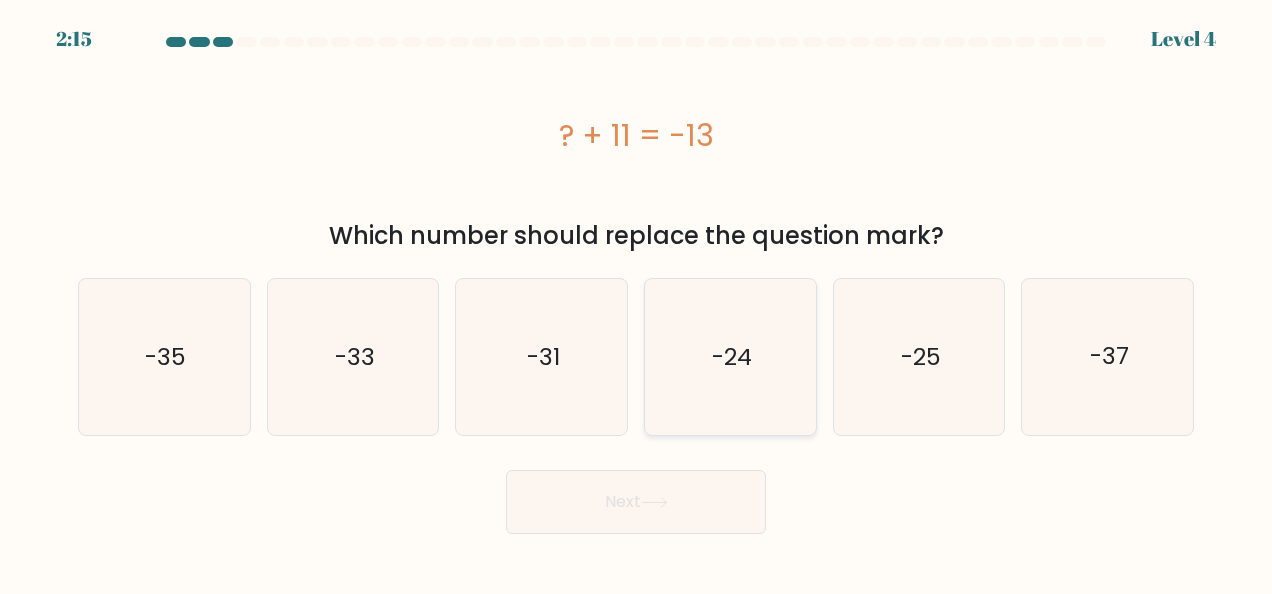 click on "-24" 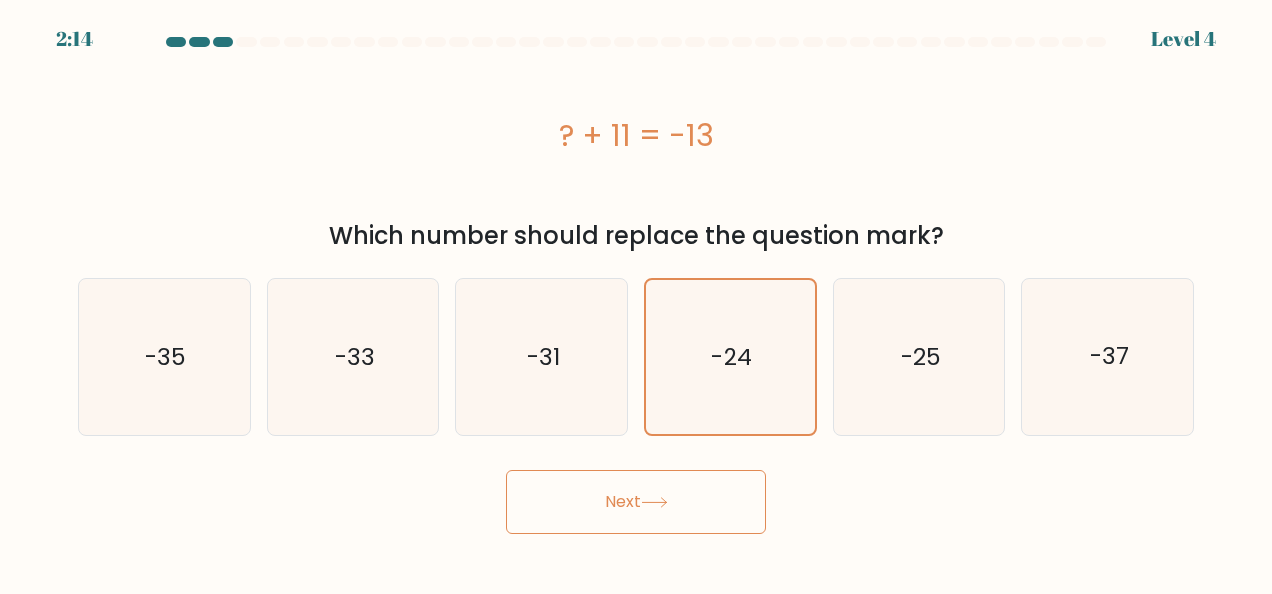 click on "Next" at bounding box center (636, 502) 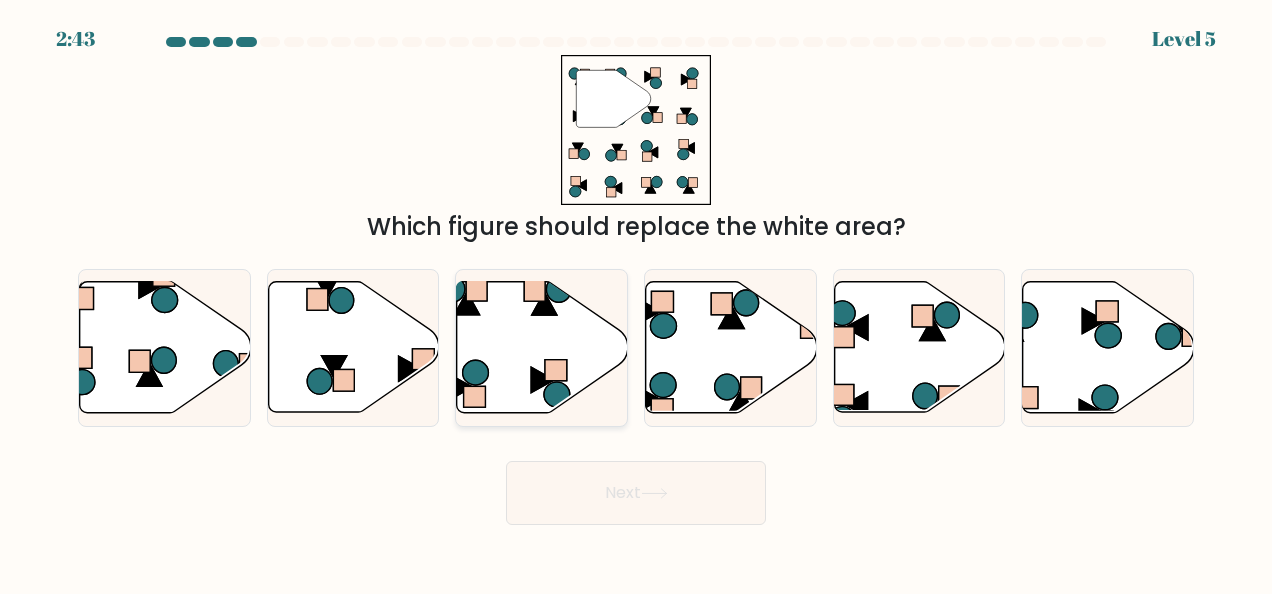 click 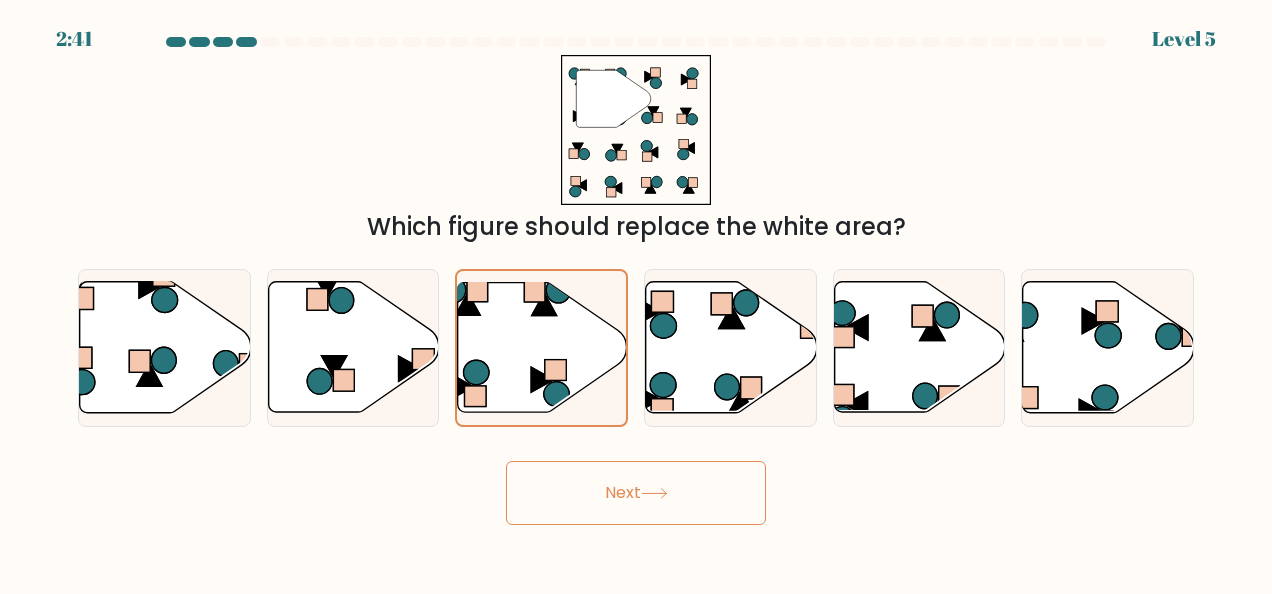 click on "Next" at bounding box center (636, 493) 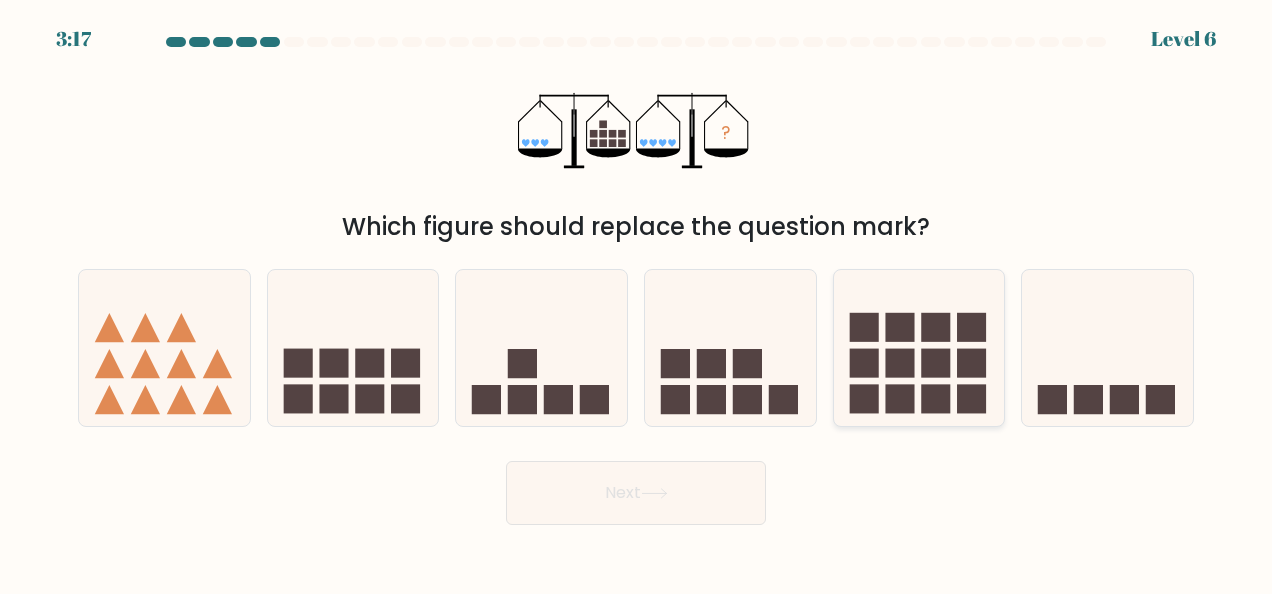 click 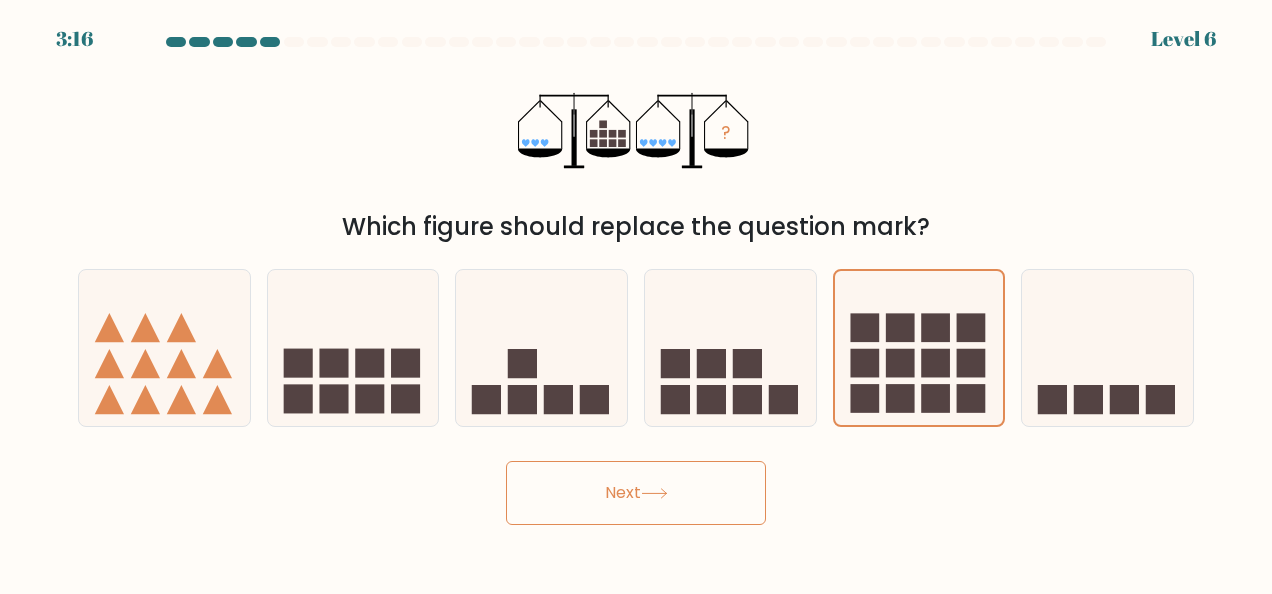 click on "Next" at bounding box center [636, 493] 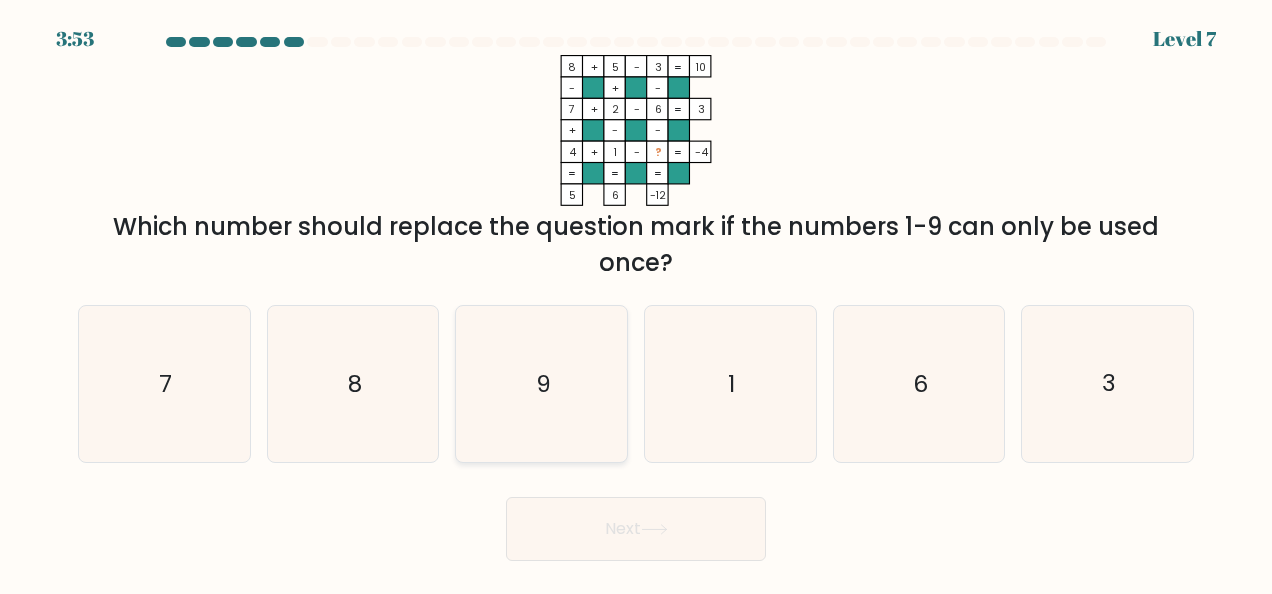 click on "9" 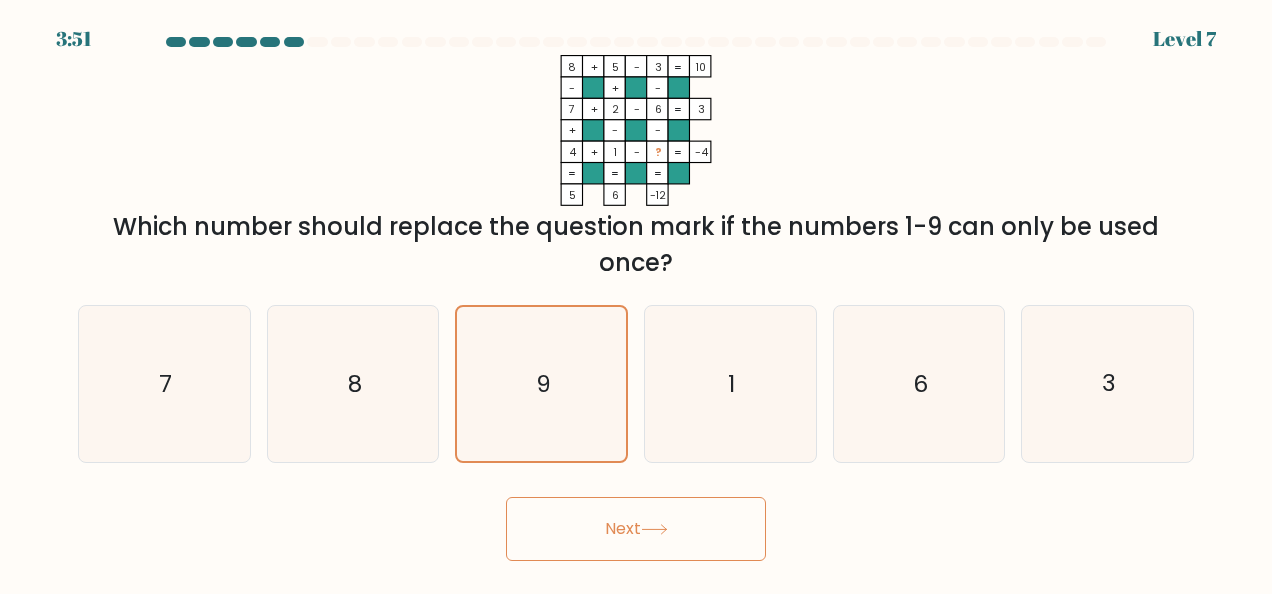 click on "Next" at bounding box center [636, 529] 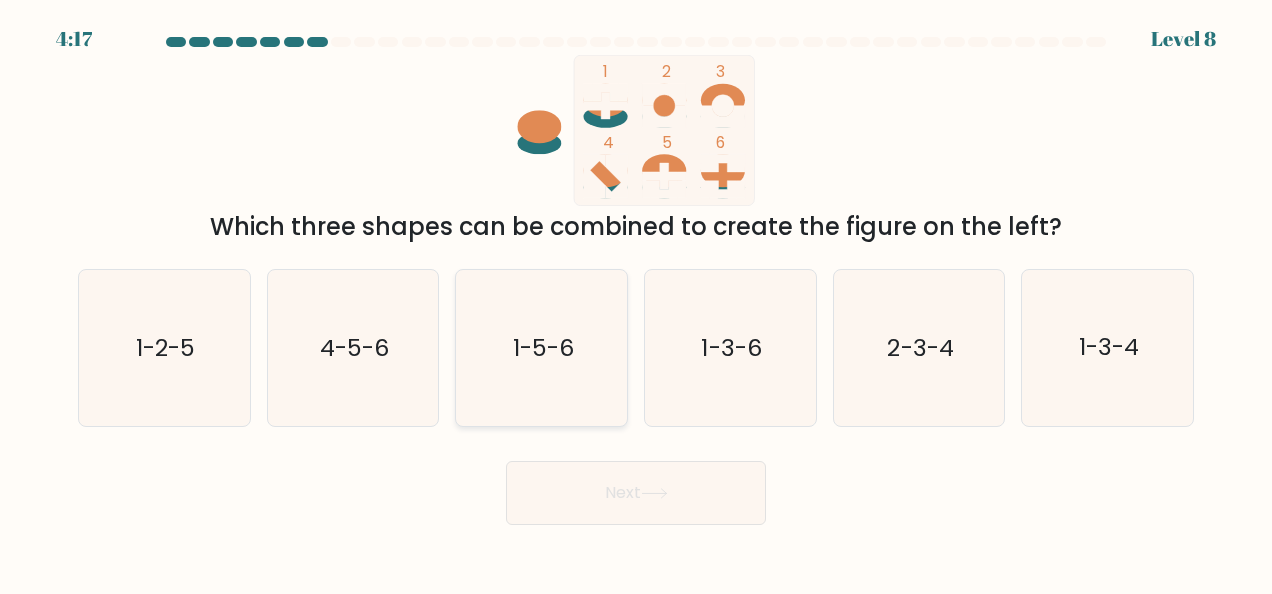 click on "1-5-6" 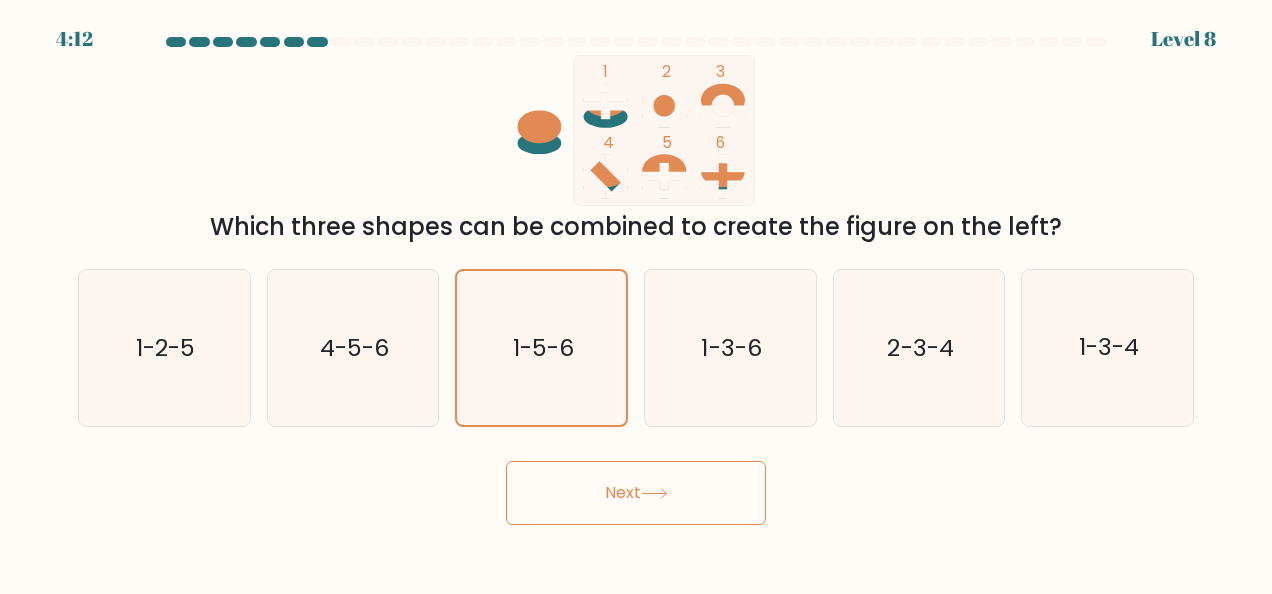 click on "Next" at bounding box center [636, 493] 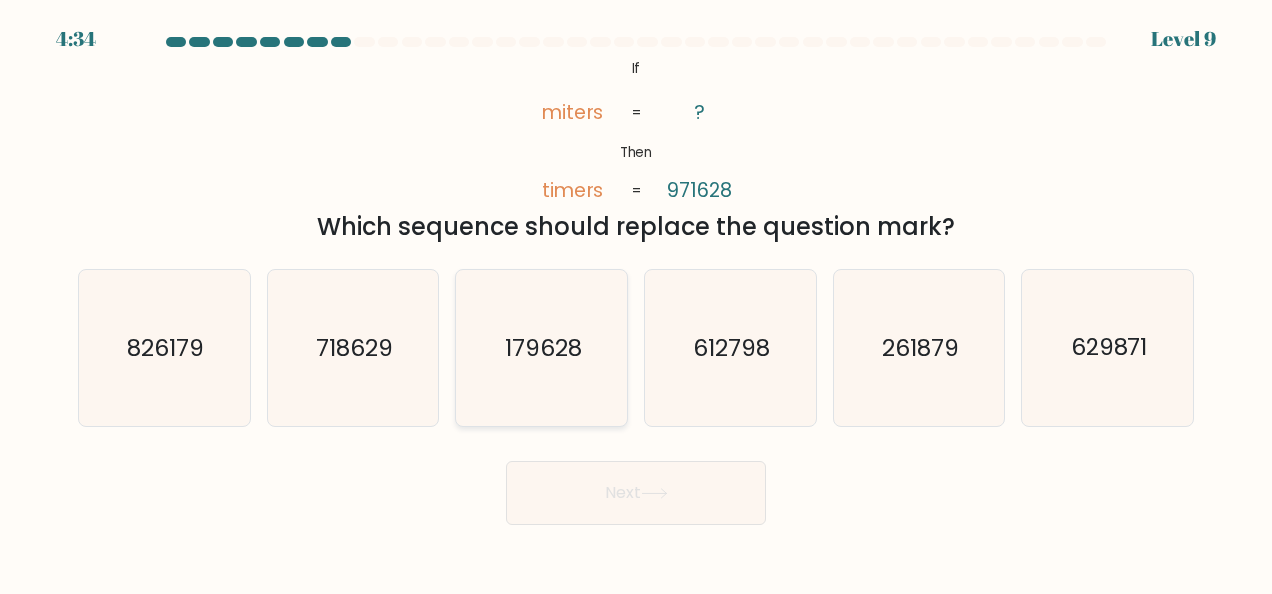click on "179628" 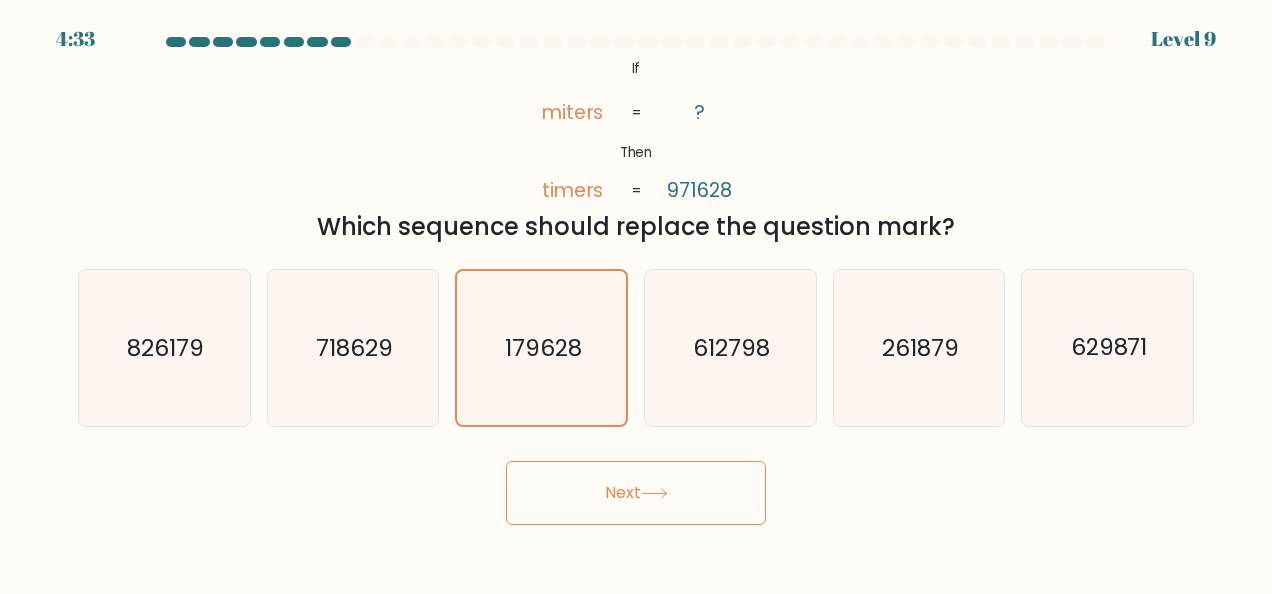 click on "Next" at bounding box center (636, 493) 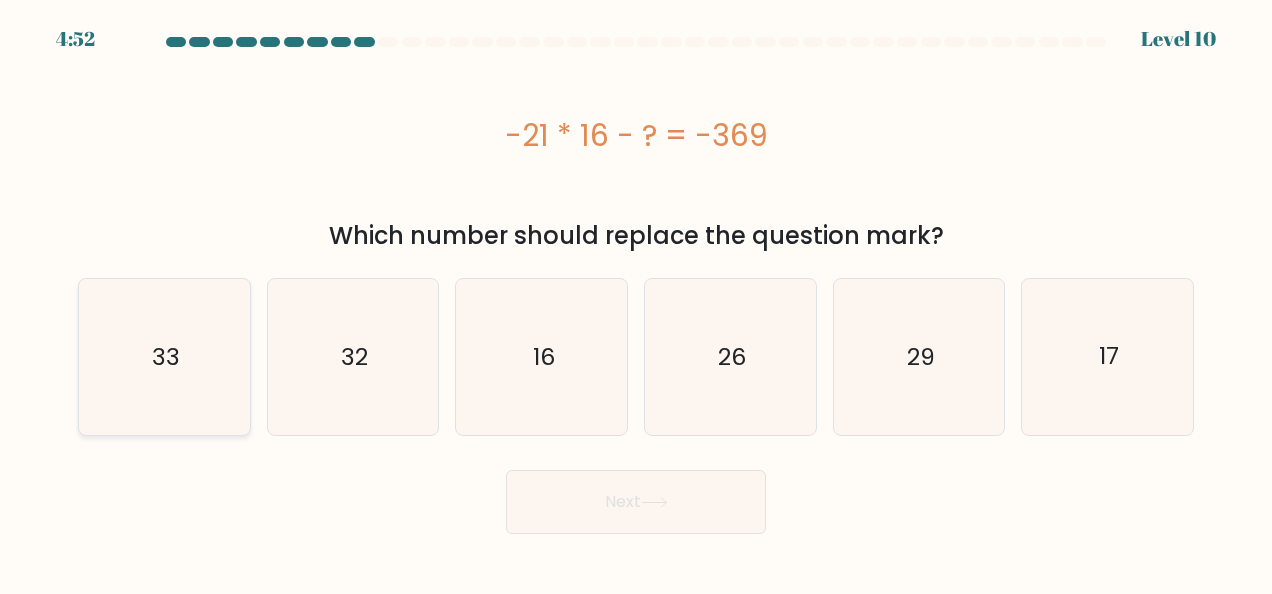 click on "33" 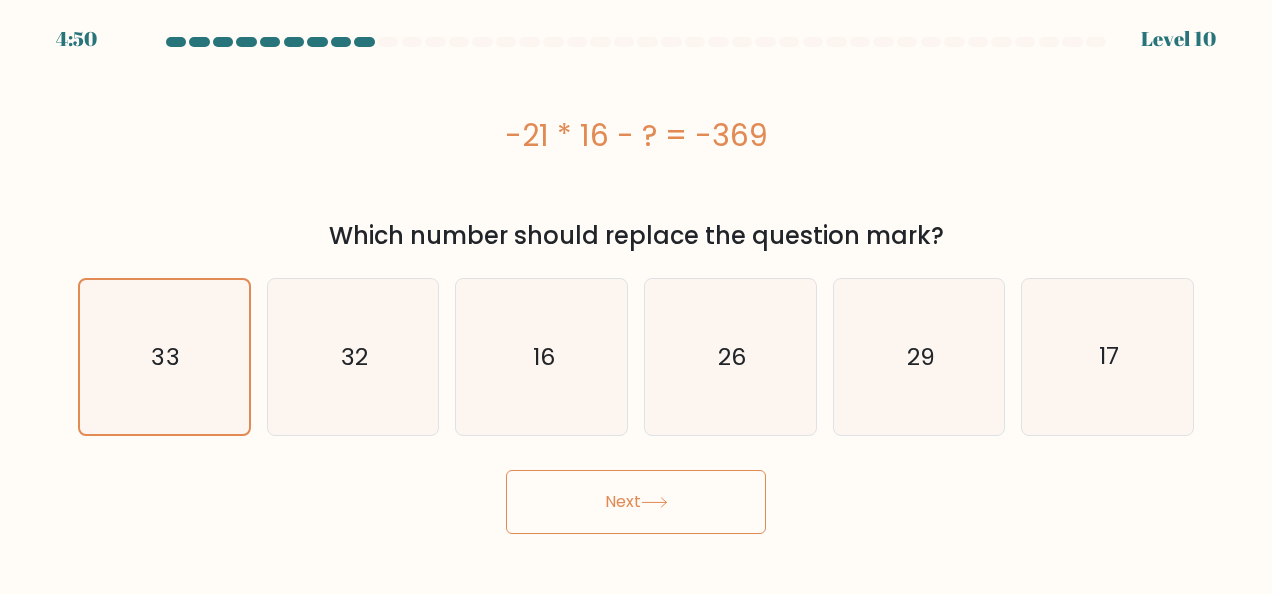 click on "Next" at bounding box center (636, 502) 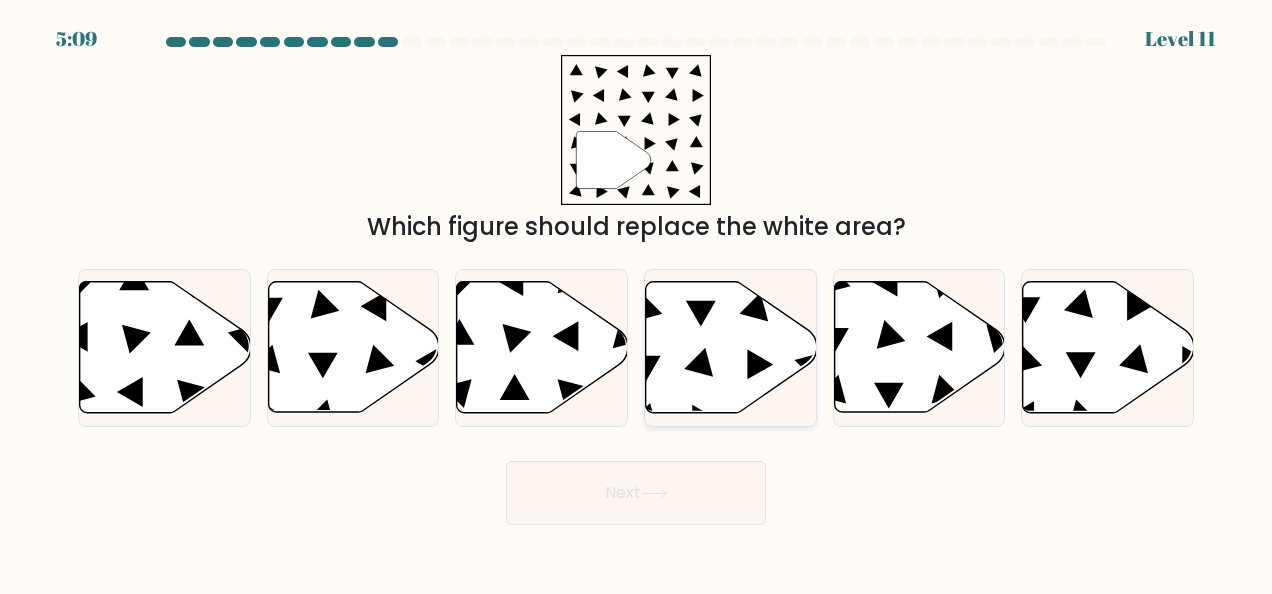 click 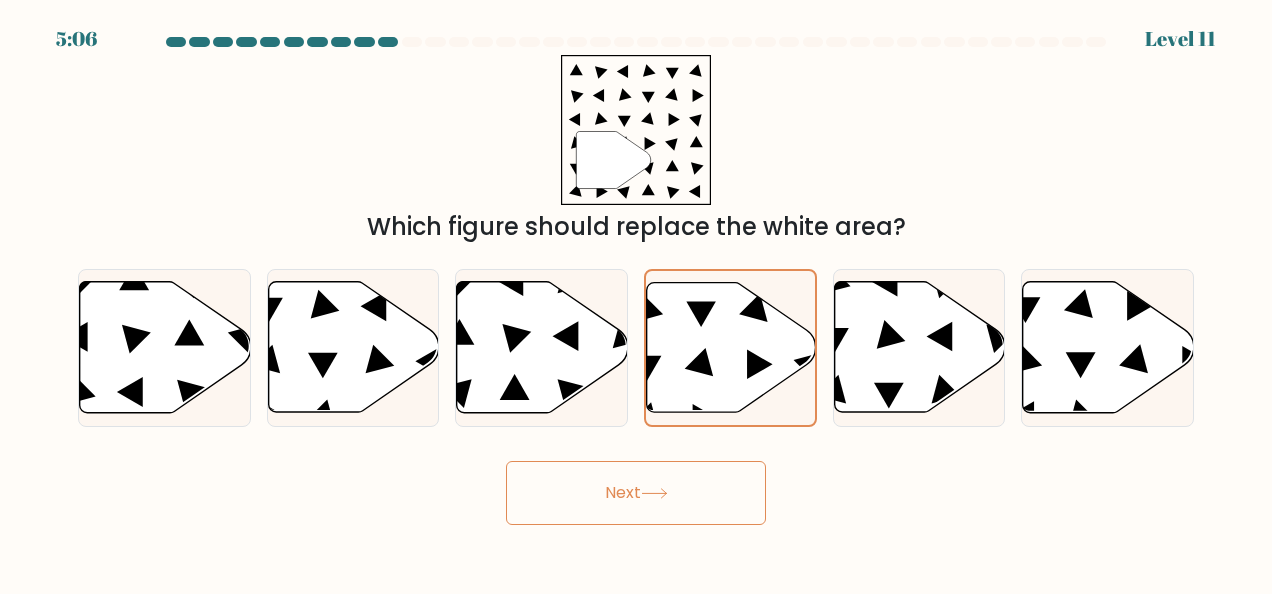 click on "Next" at bounding box center [636, 493] 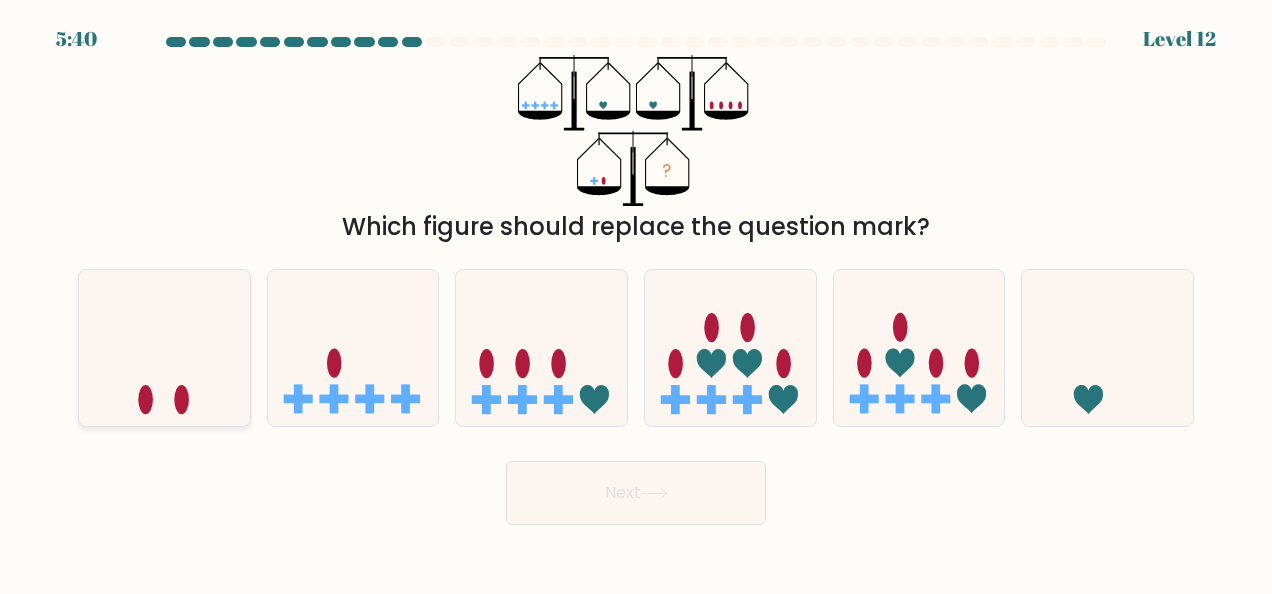 click 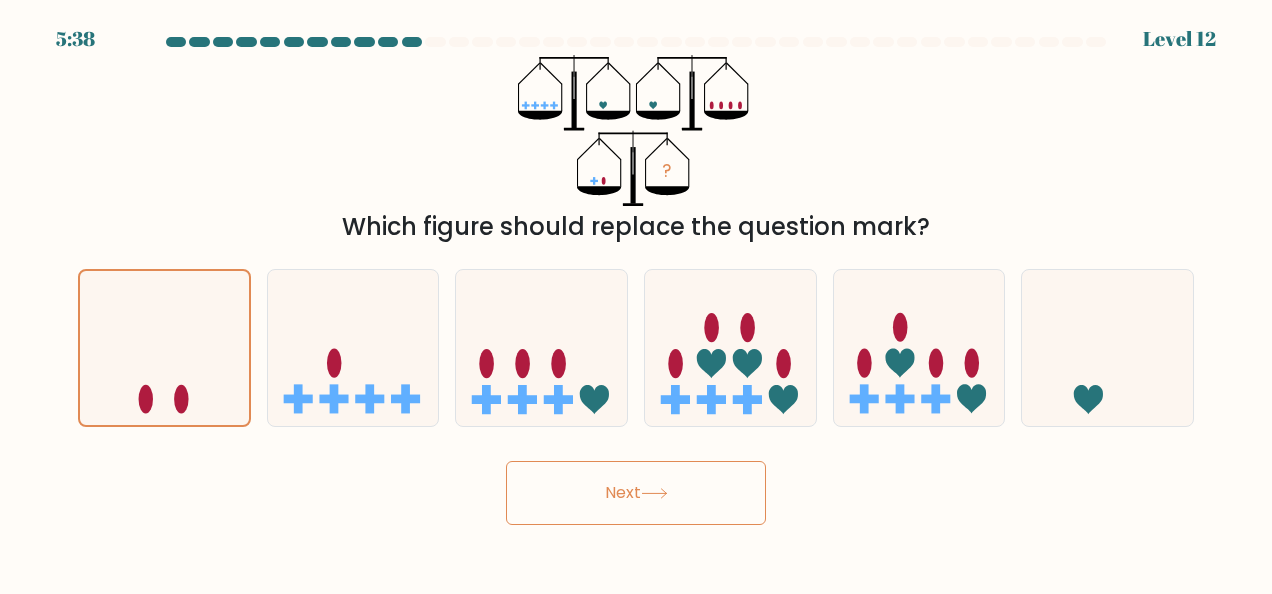 click on "Next" at bounding box center (636, 493) 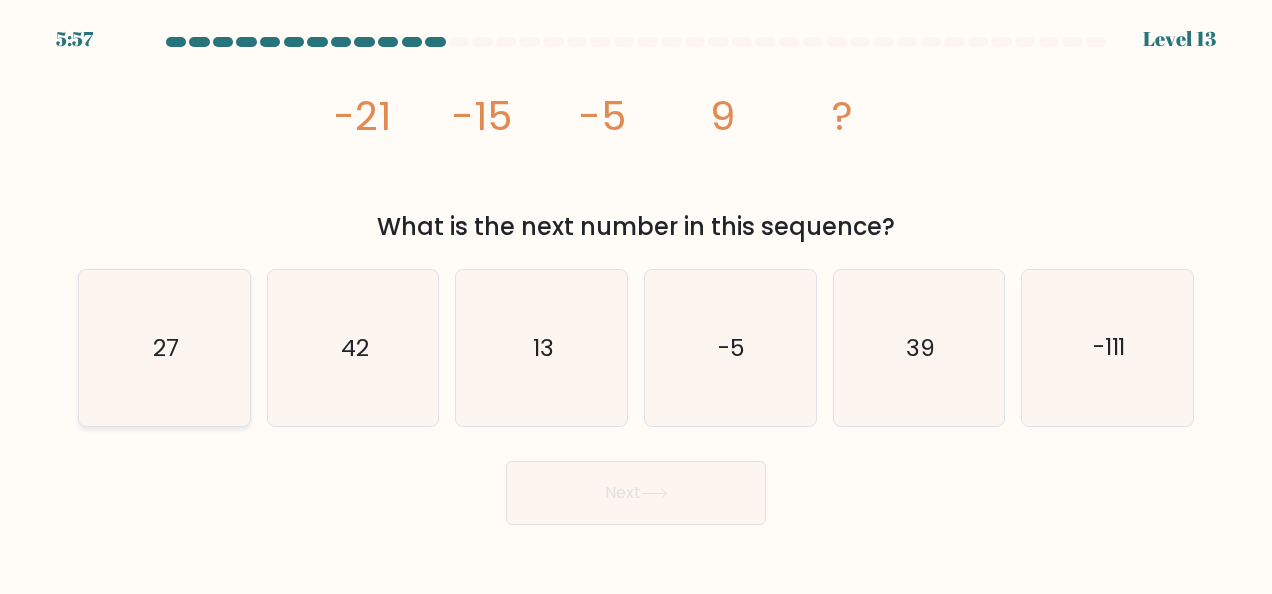 click on "27" 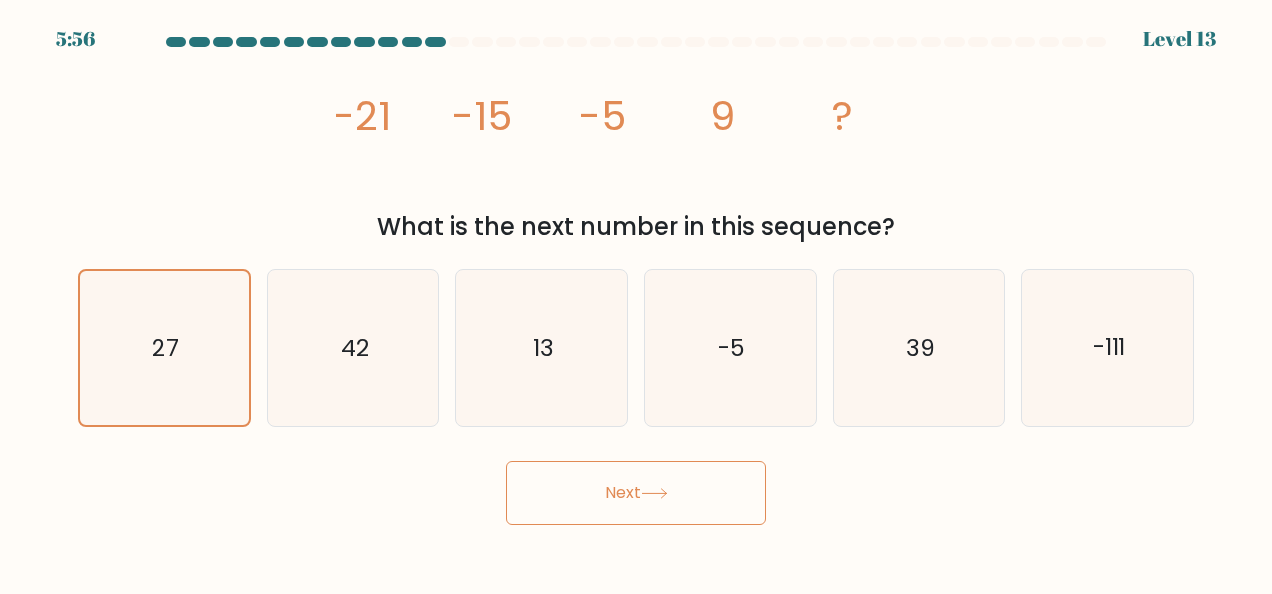 click on "Next" at bounding box center (636, 493) 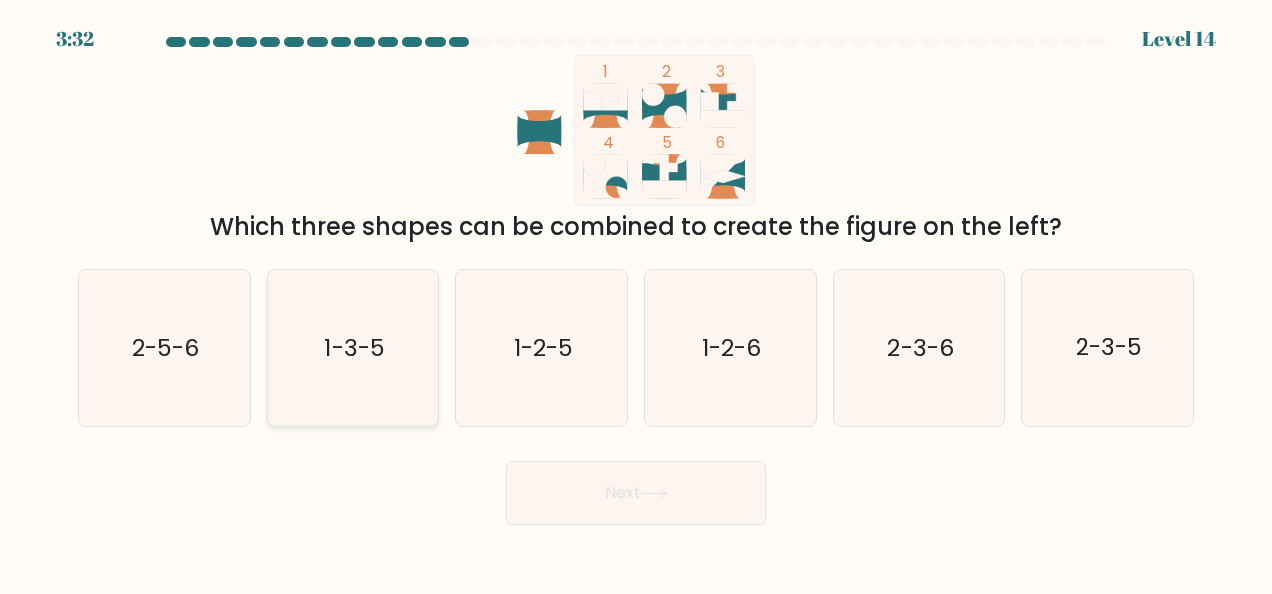 click on "1-3-5" 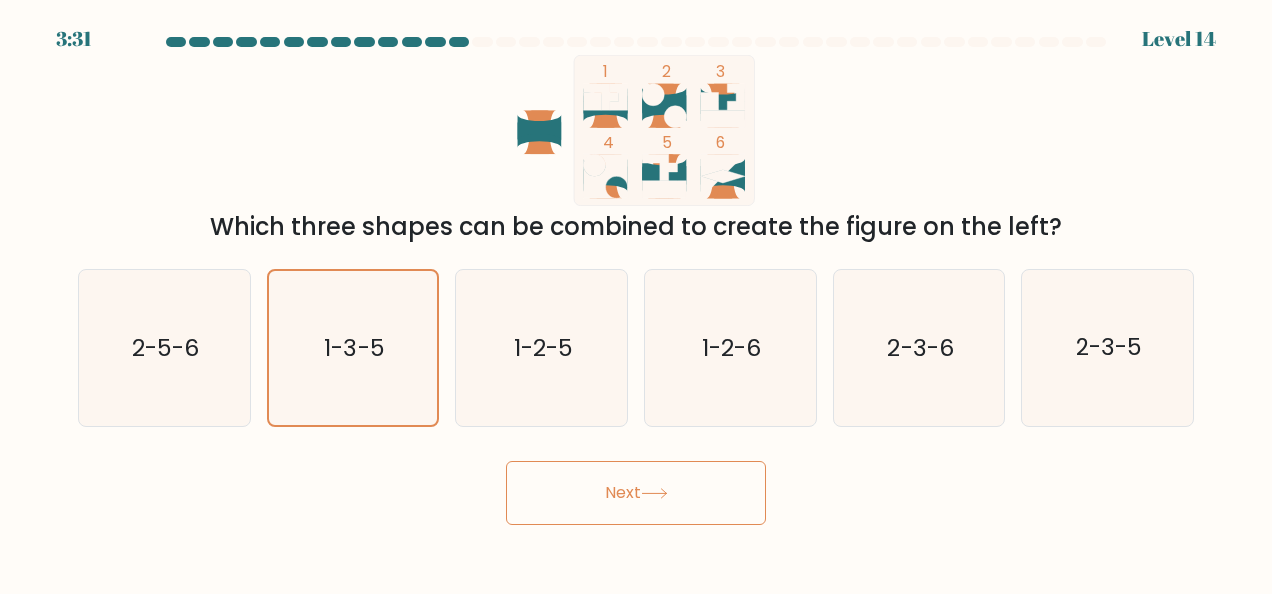 click on "Next" at bounding box center (636, 493) 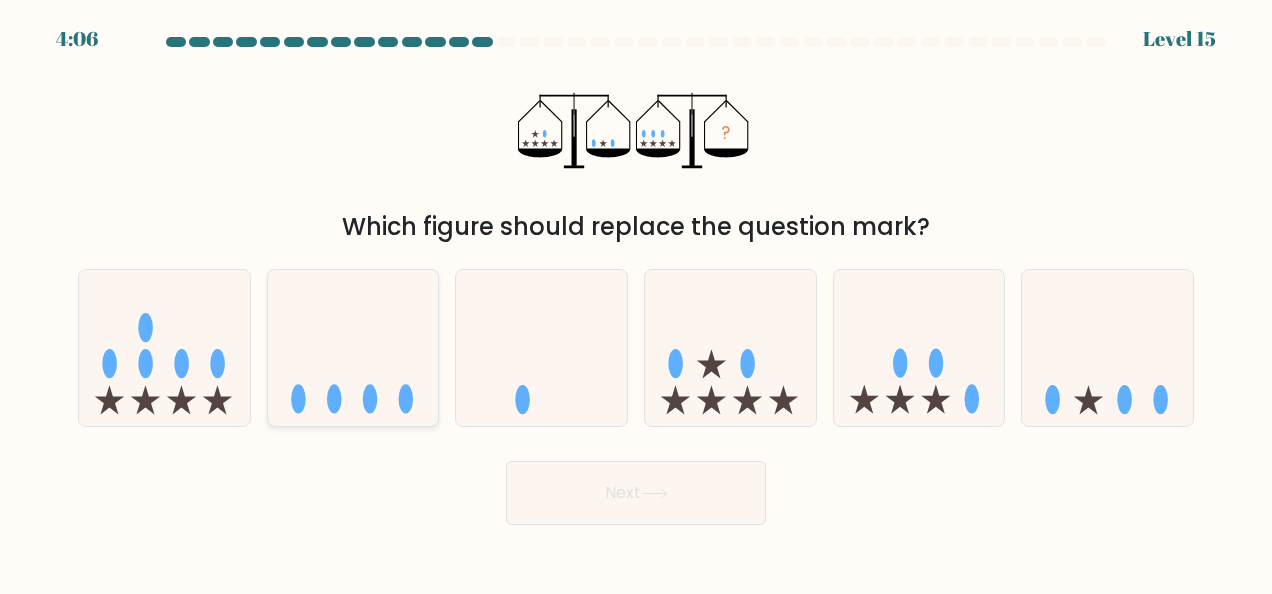 click 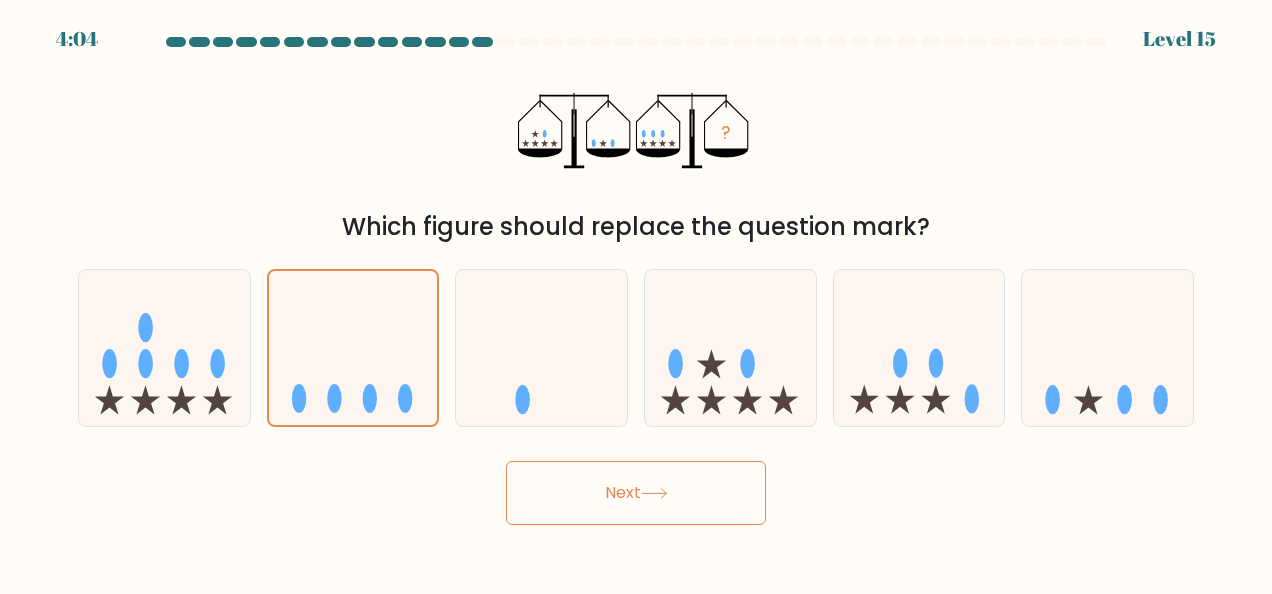 click on "Next" at bounding box center (636, 493) 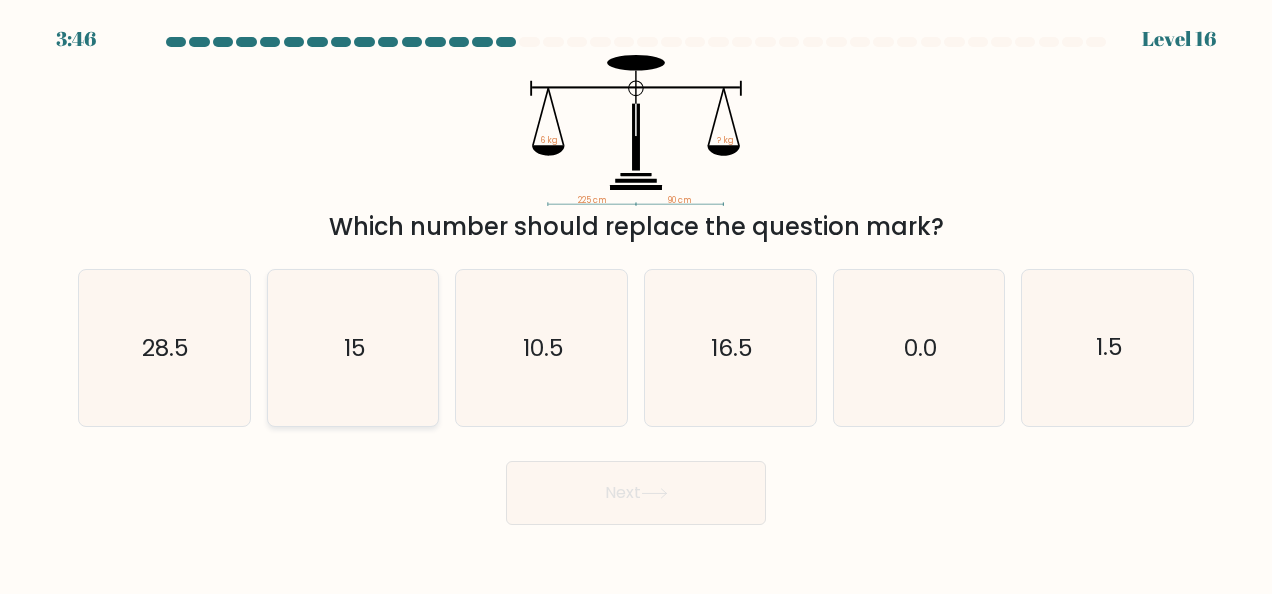 click on "15" 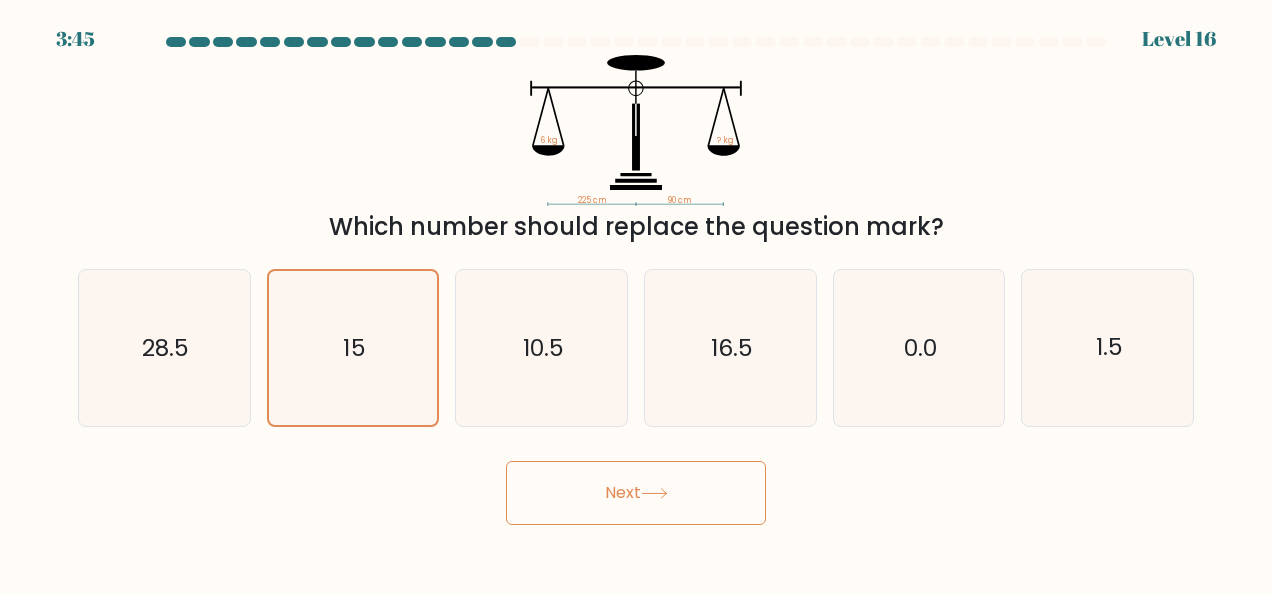 click on "Next" at bounding box center [636, 493] 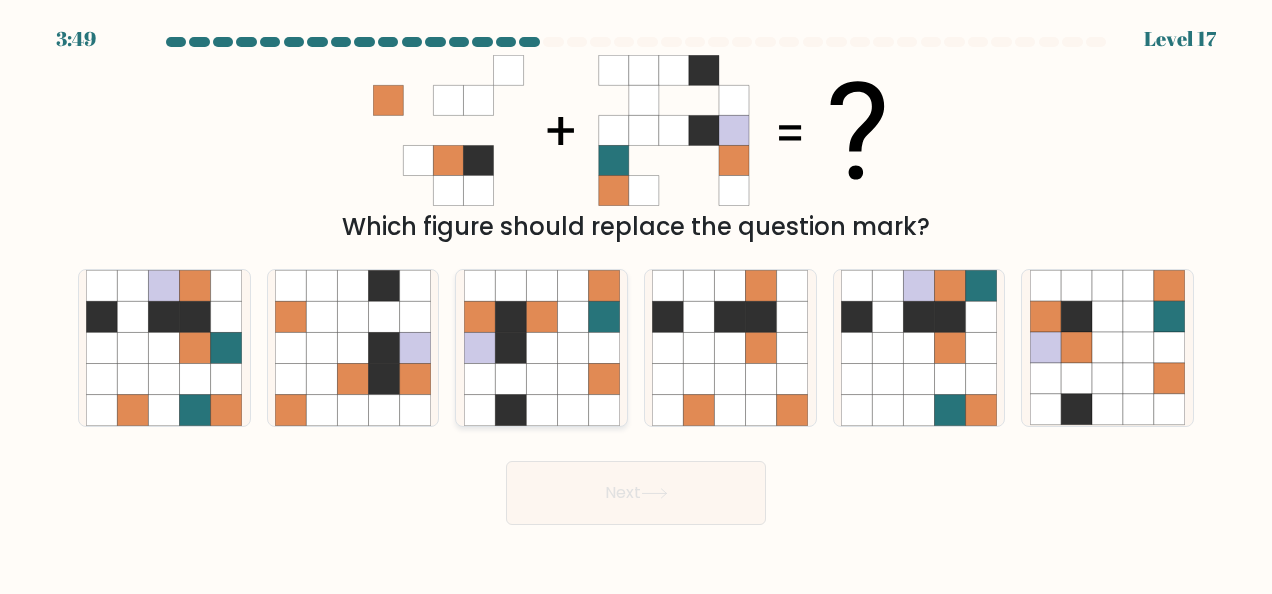 click 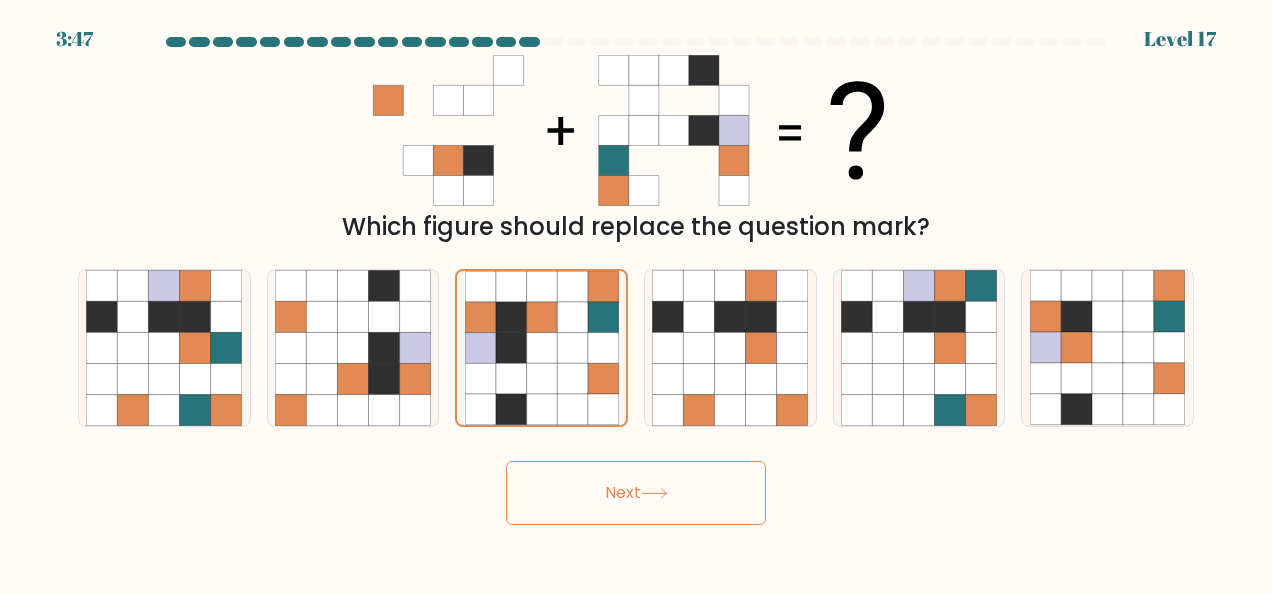click on "Next" at bounding box center (636, 493) 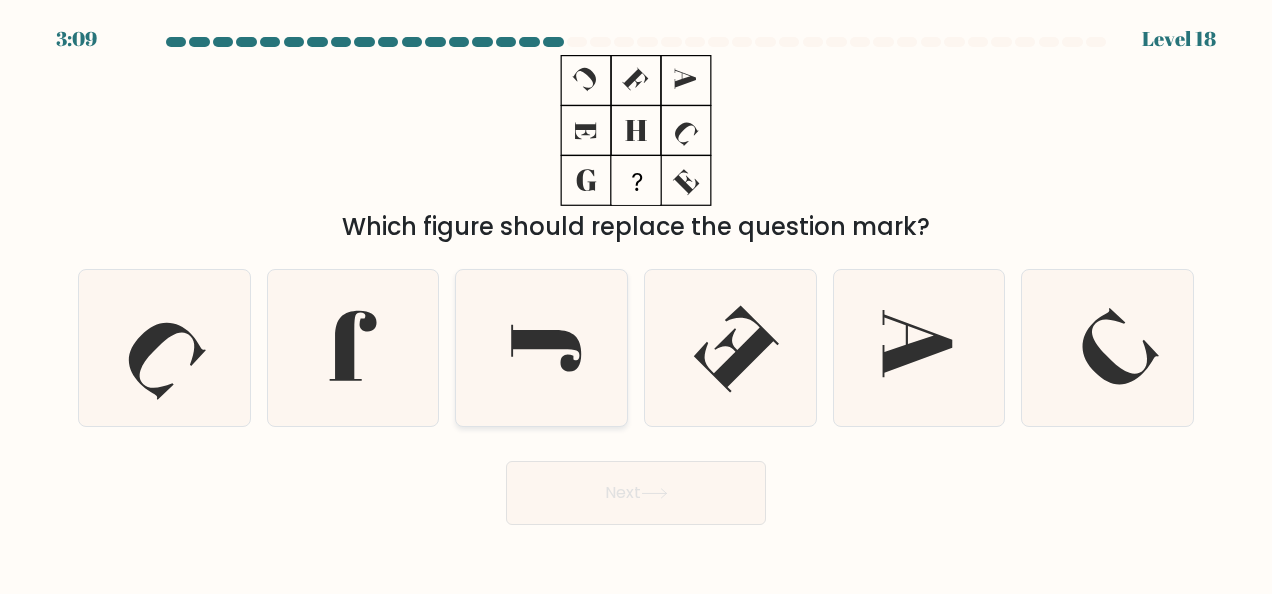 click 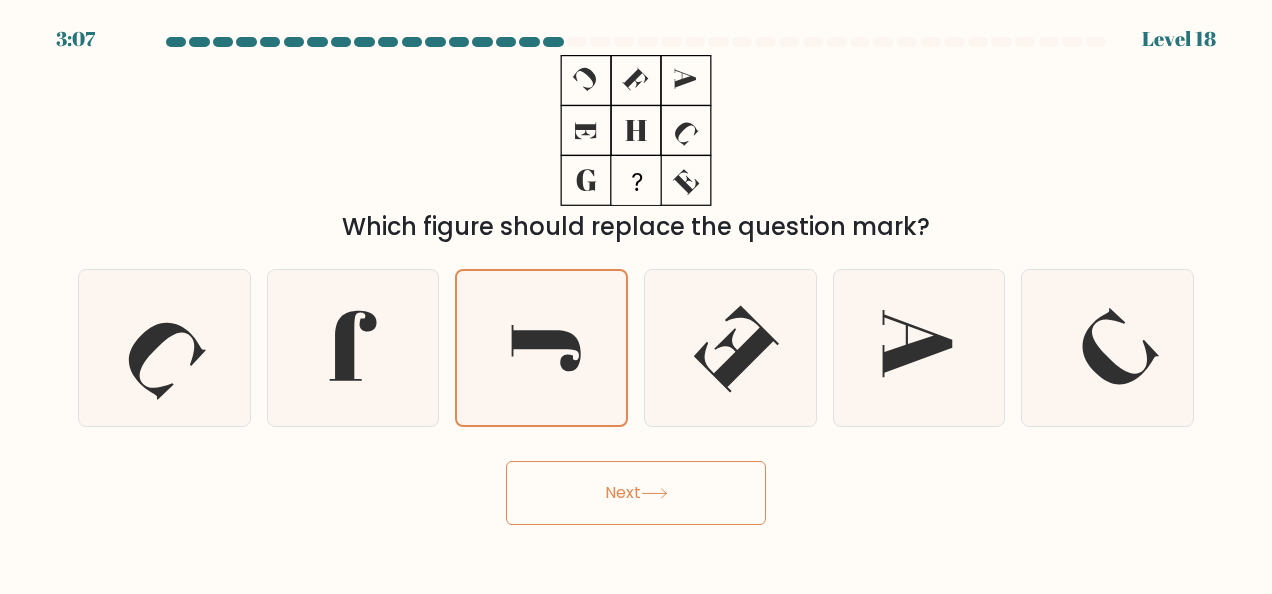 click on "Next" at bounding box center (636, 493) 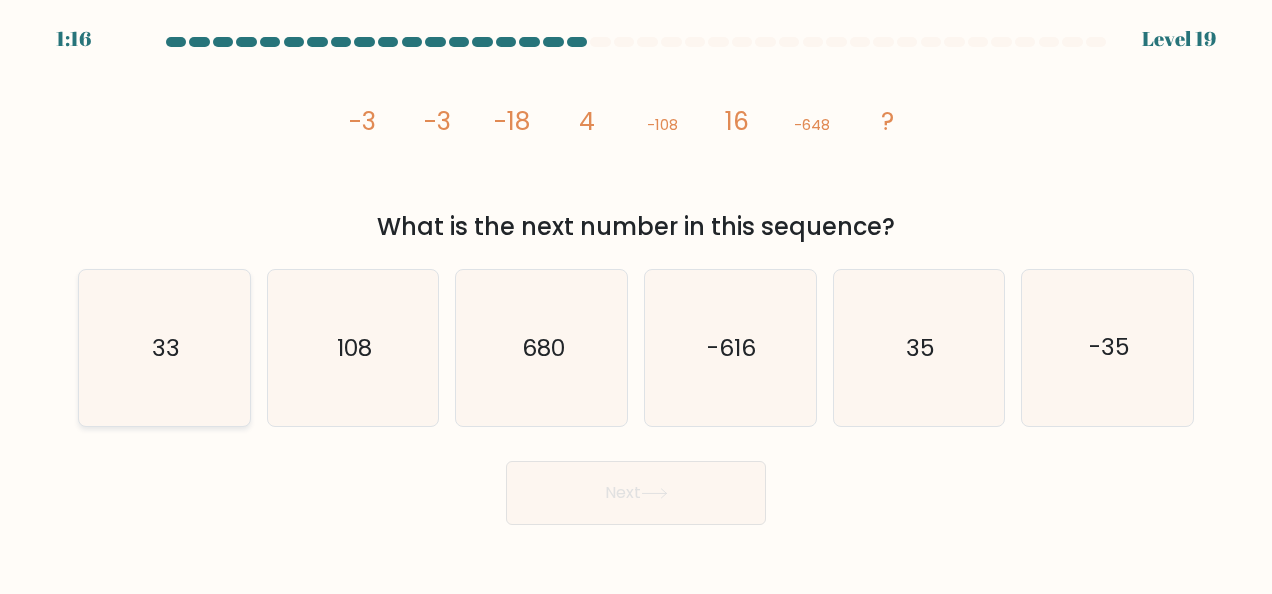 click on "33" 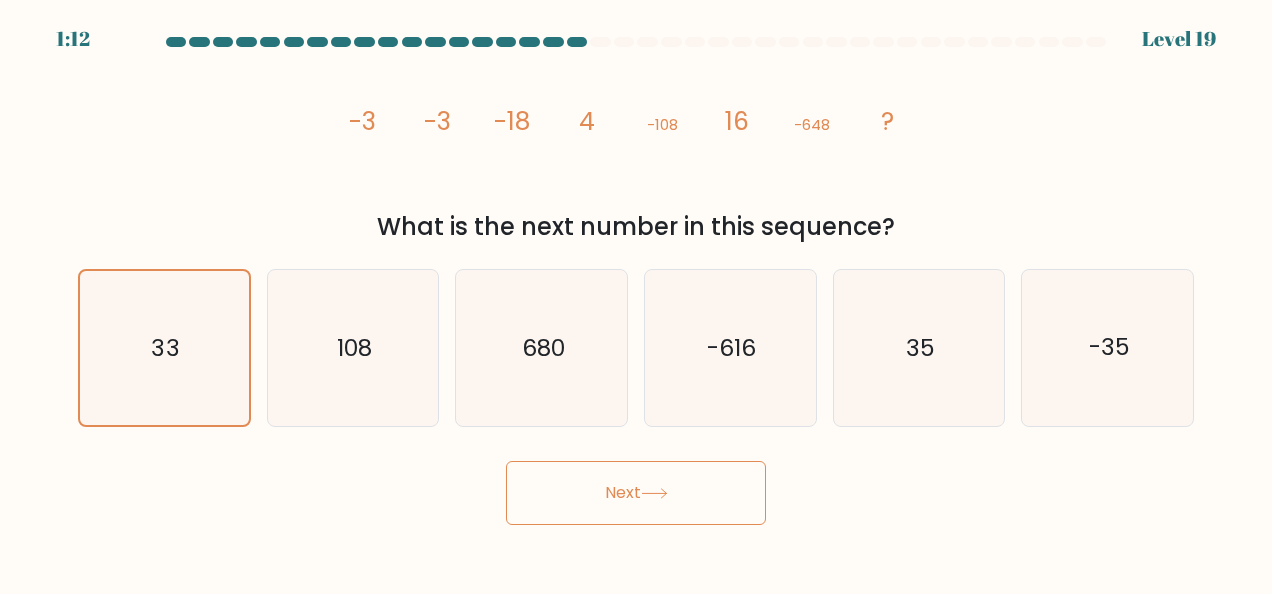 click on "Next" at bounding box center (636, 493) 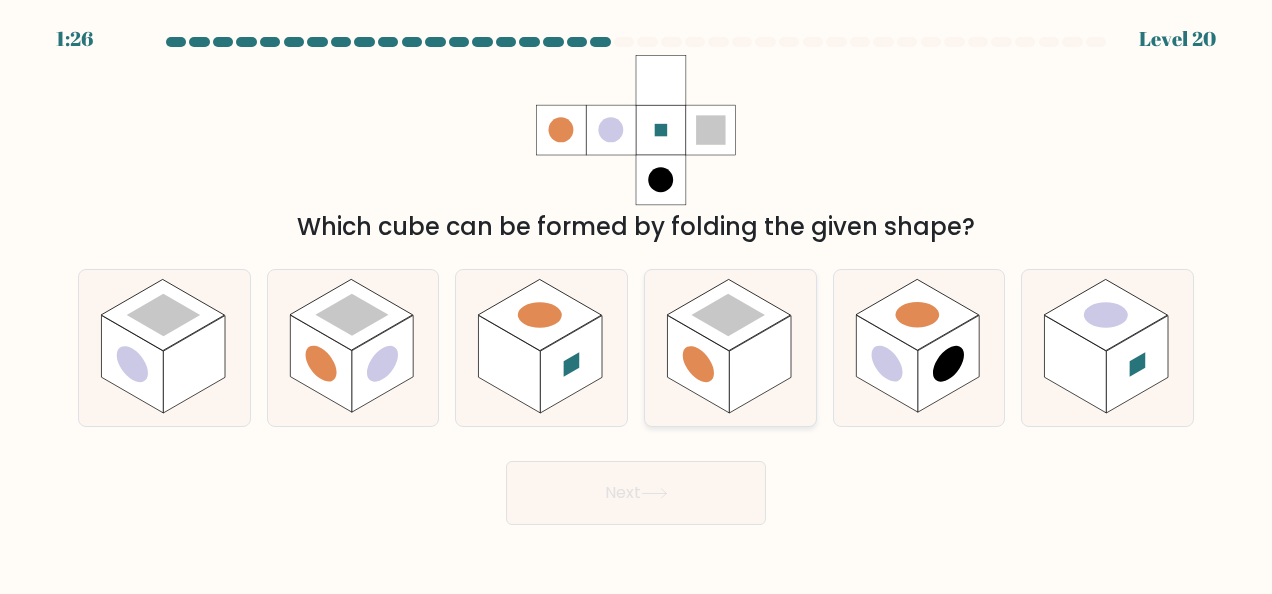 click 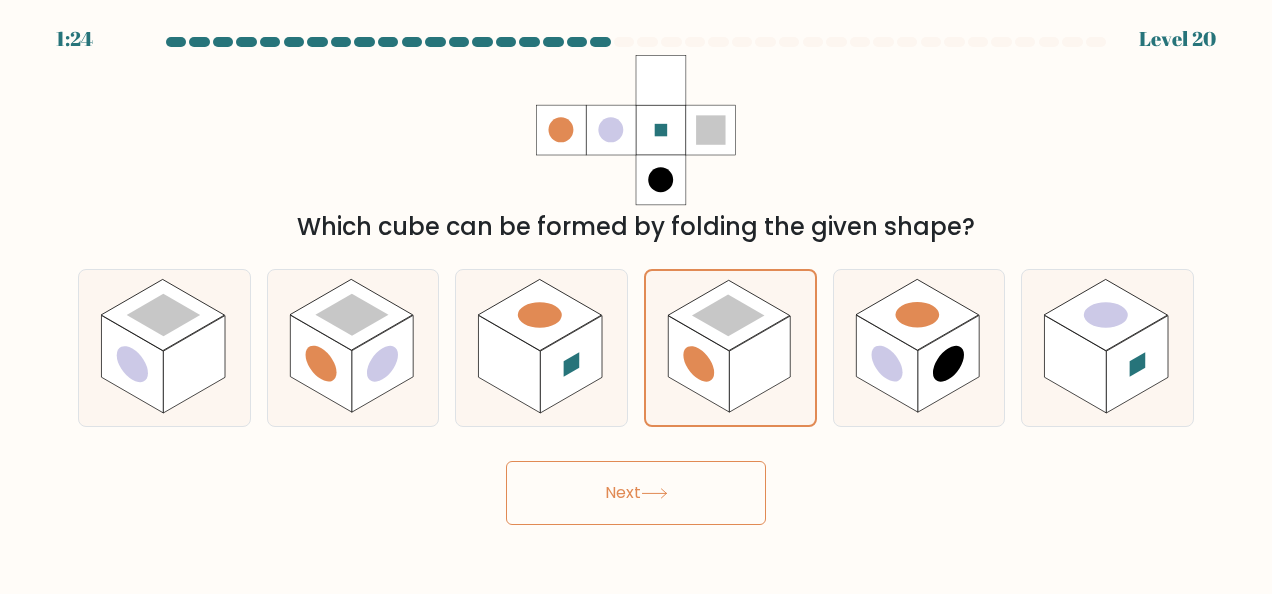click on "Next" at bounding box center [636, 493] 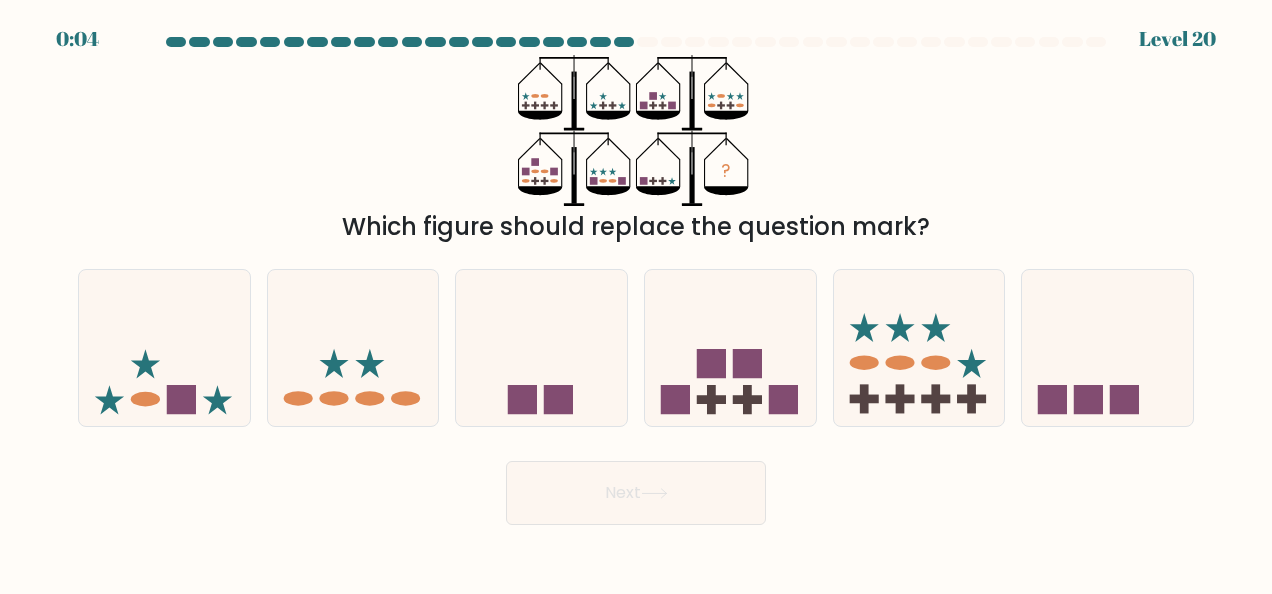click on "Next" at bounding box center [636, 488] 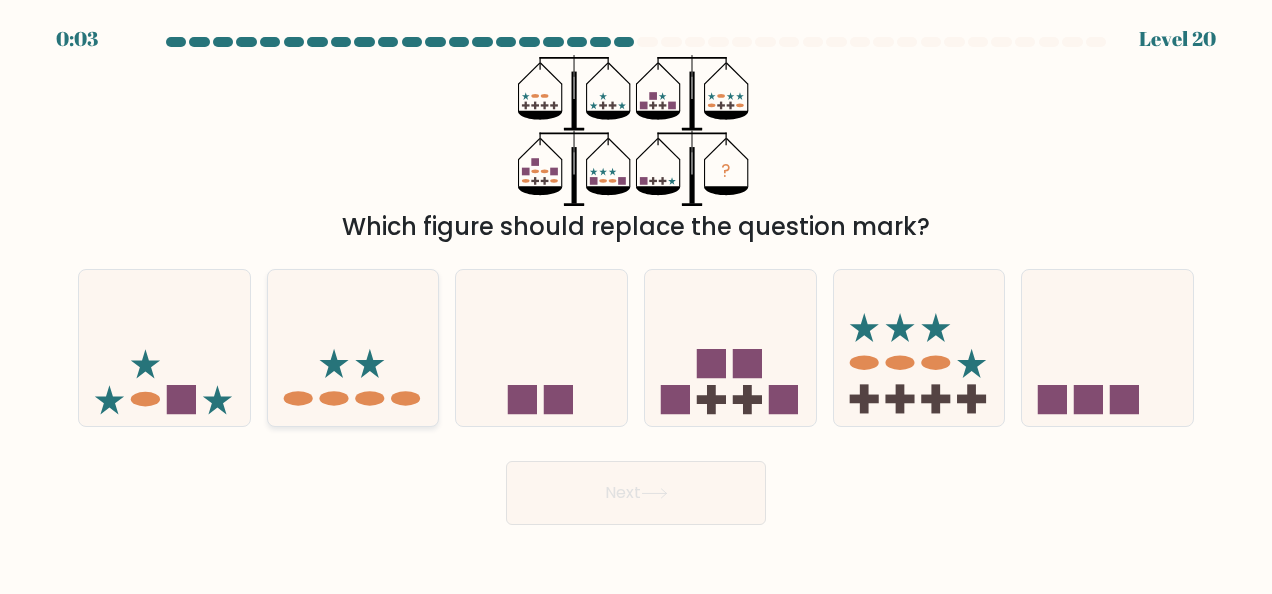 click 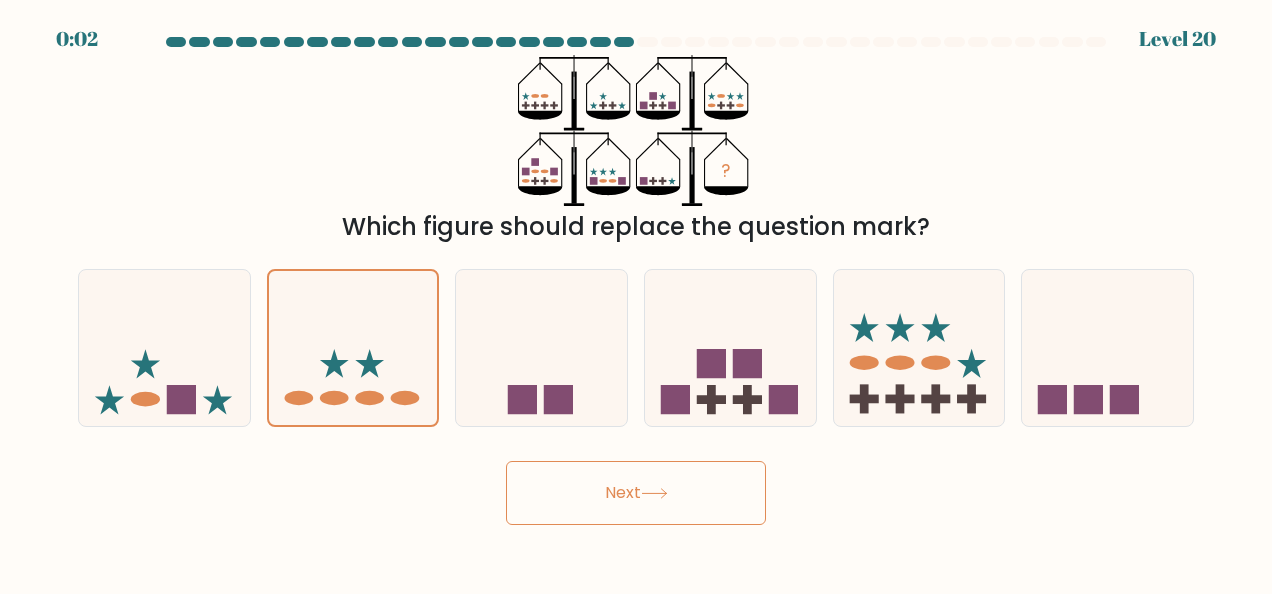 click on "Next" at bounding box center [636, 493] 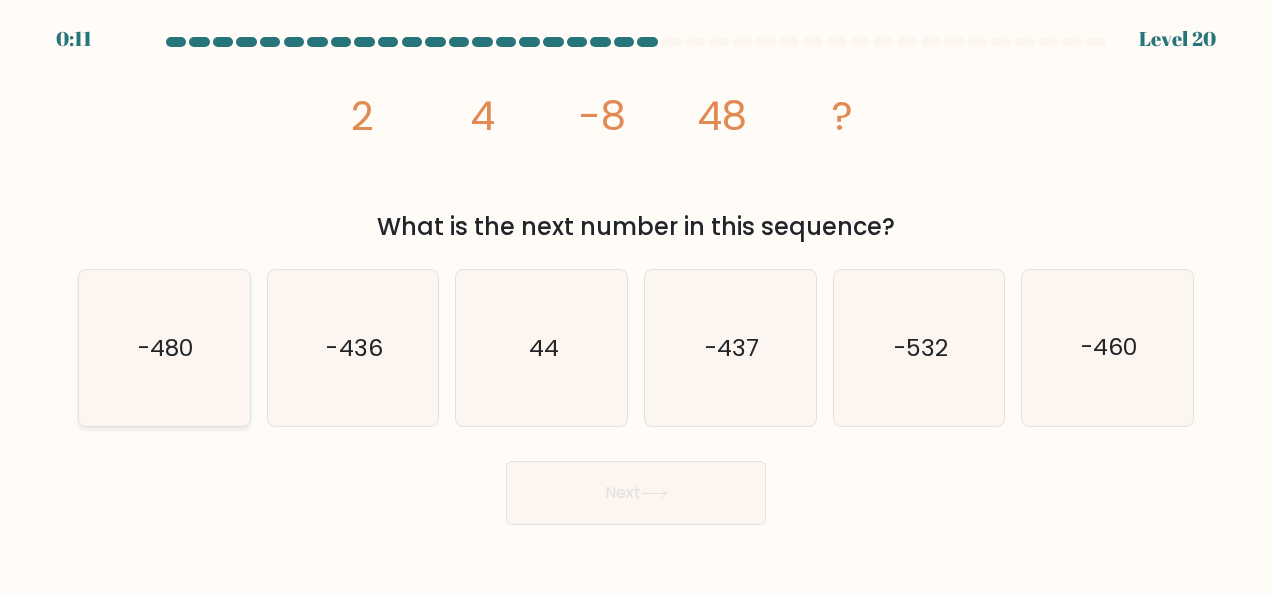 click on "-480" 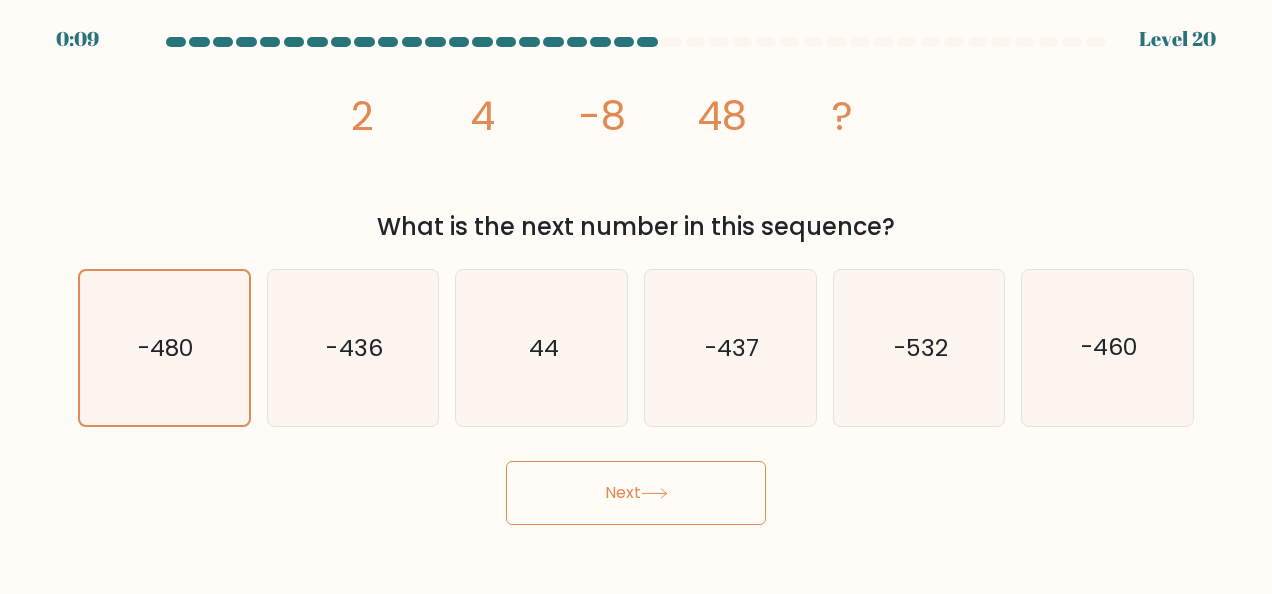 click on "Next" at bounding box center (636, 493) 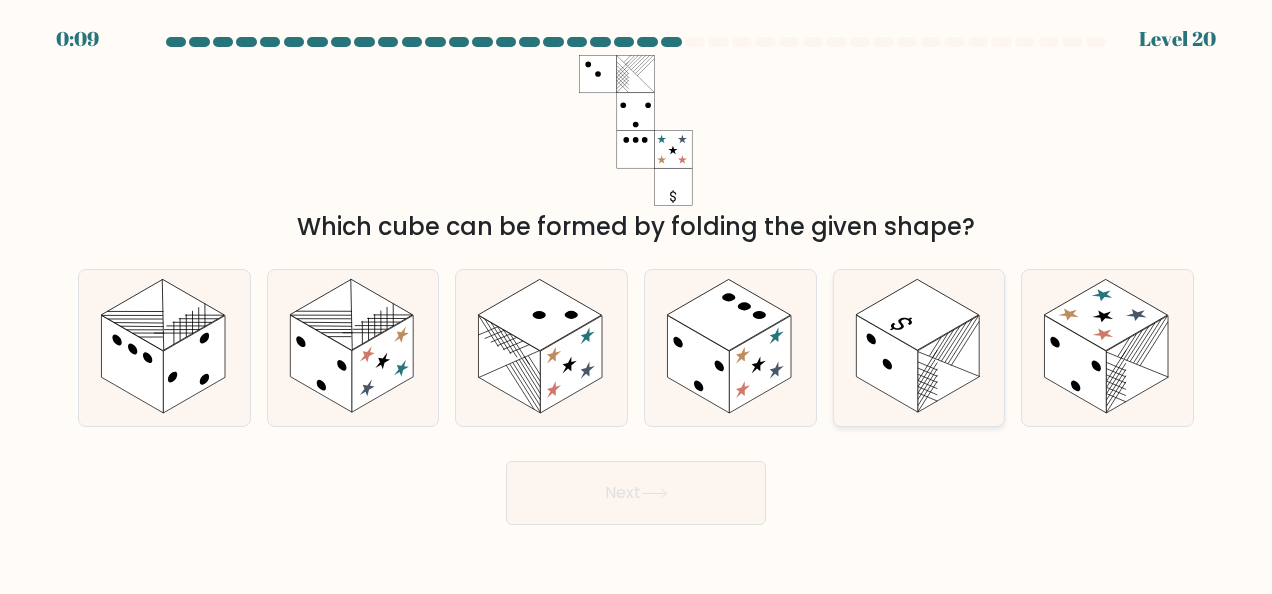 click 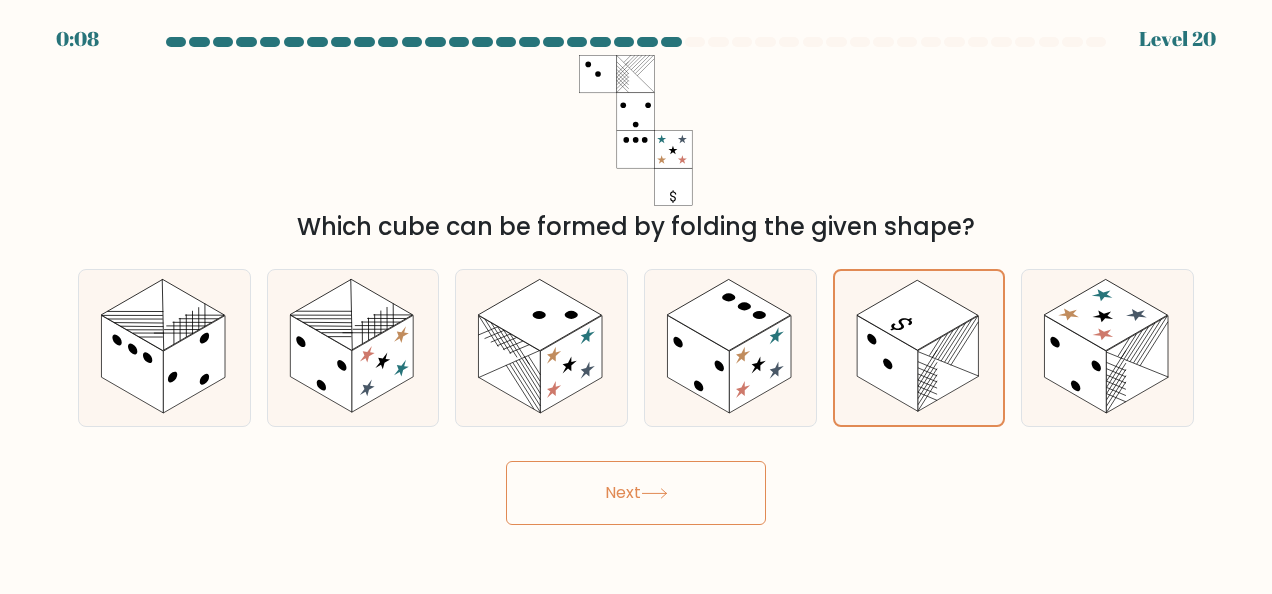 click on "Next" at bounding box center (636, 493) 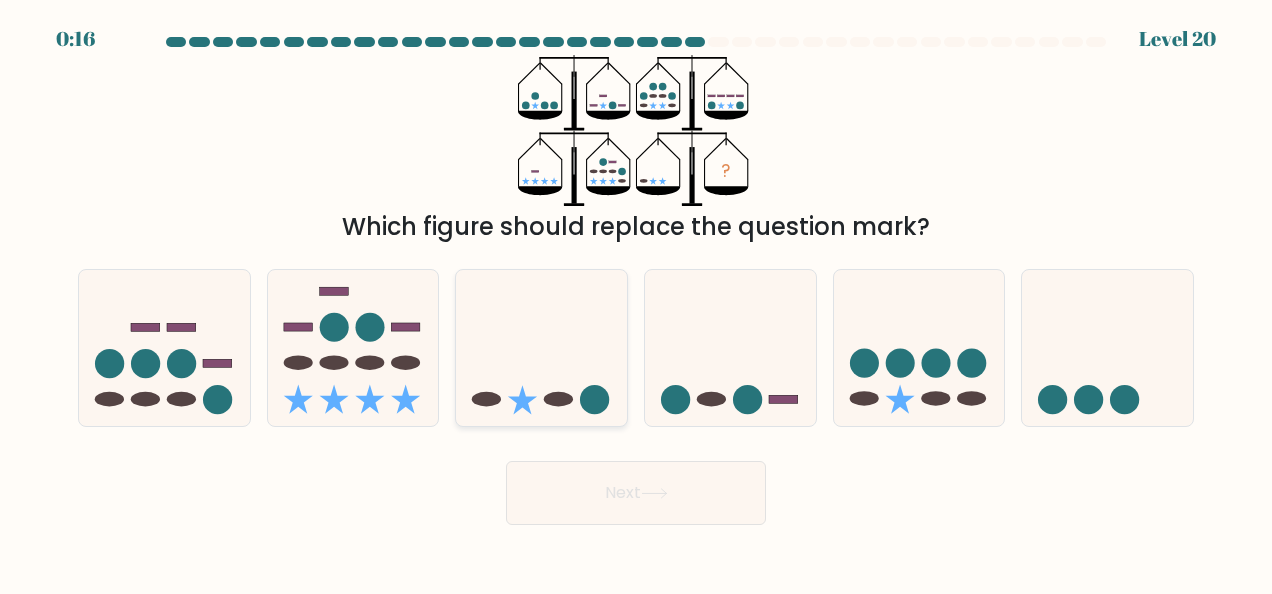 click 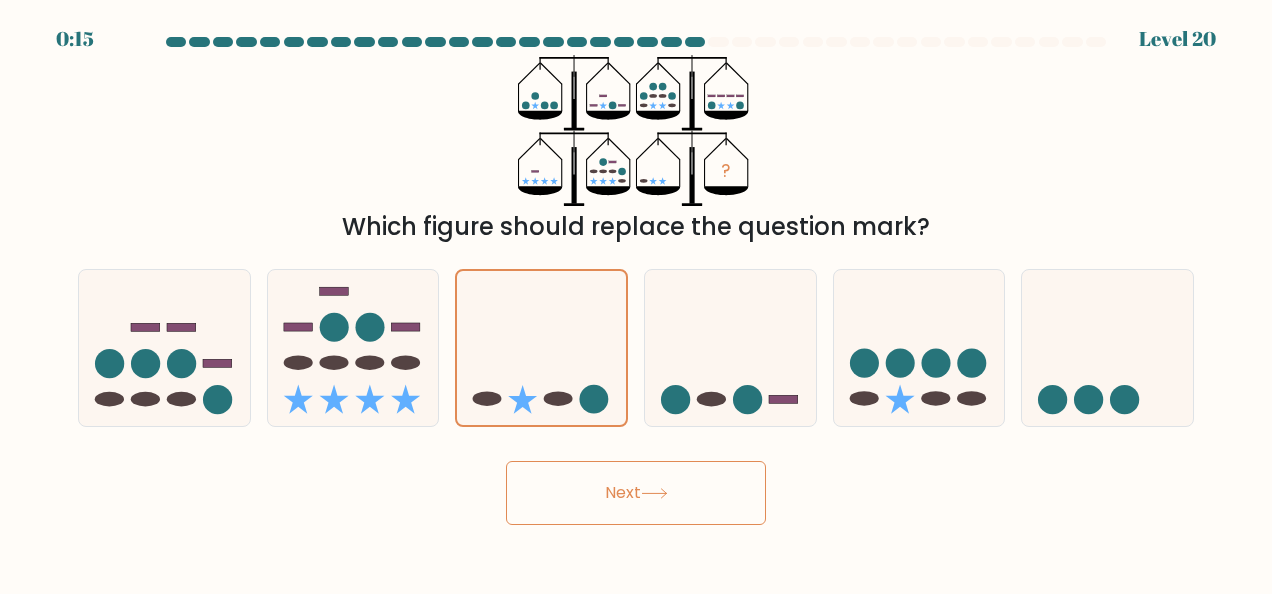 click on "Next" at bounding box center (636, 493) 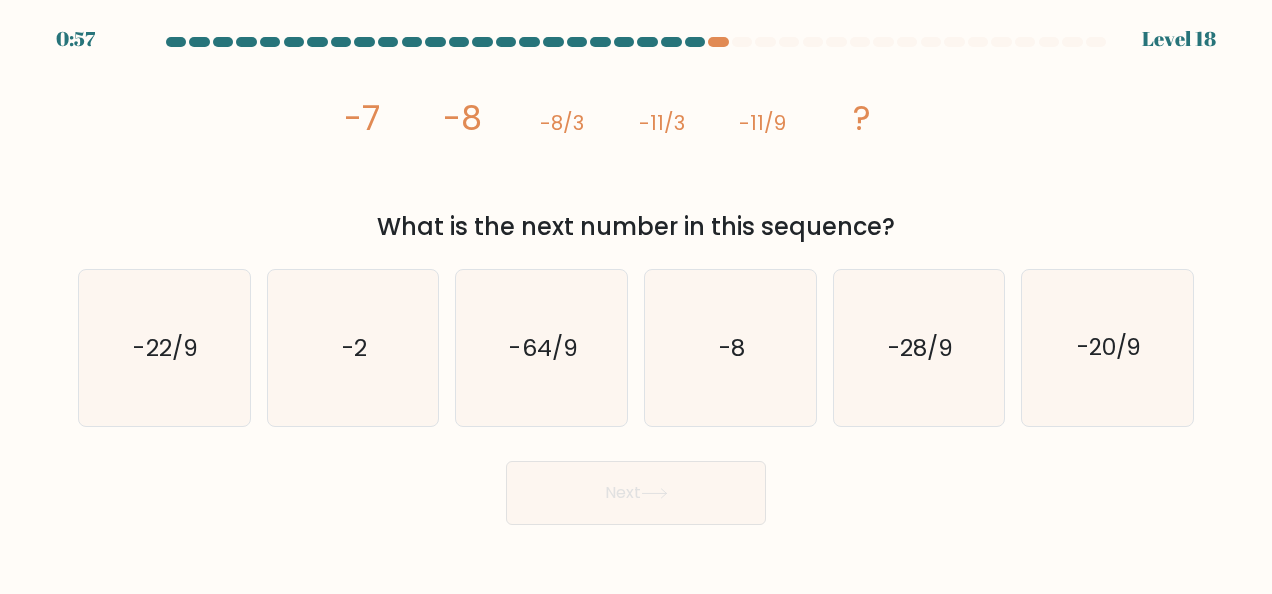 drag, startPoint x: 586, startPoint y: 503, endPoint x: 586, endPoint y: 432, distance: 71 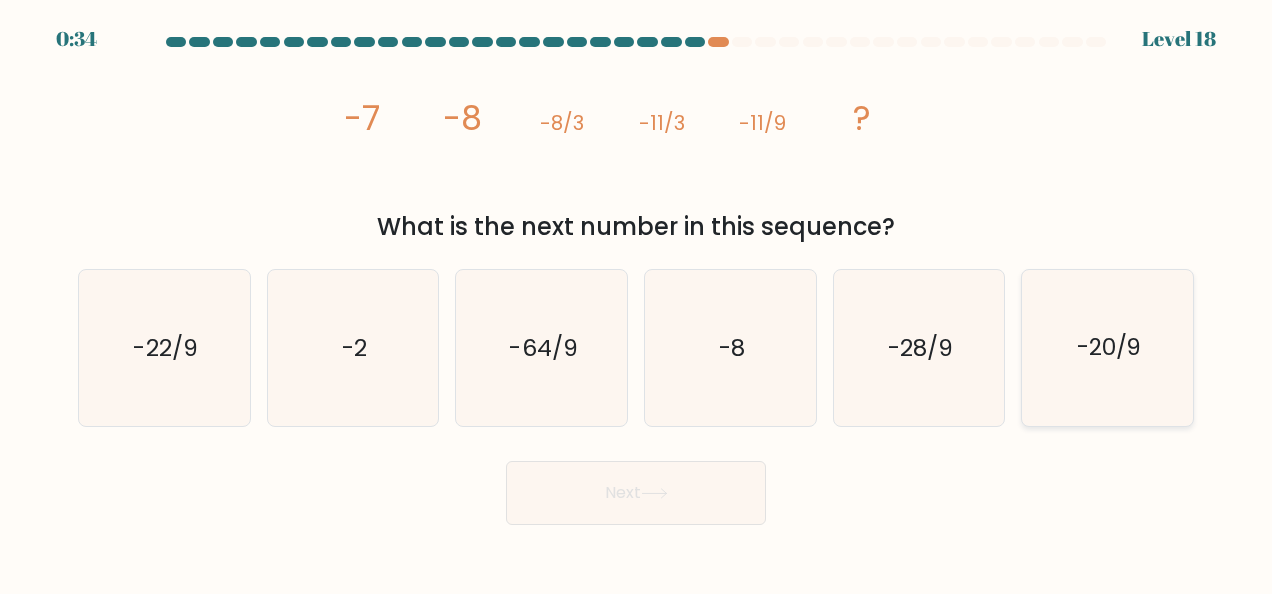 click on "-20/9" 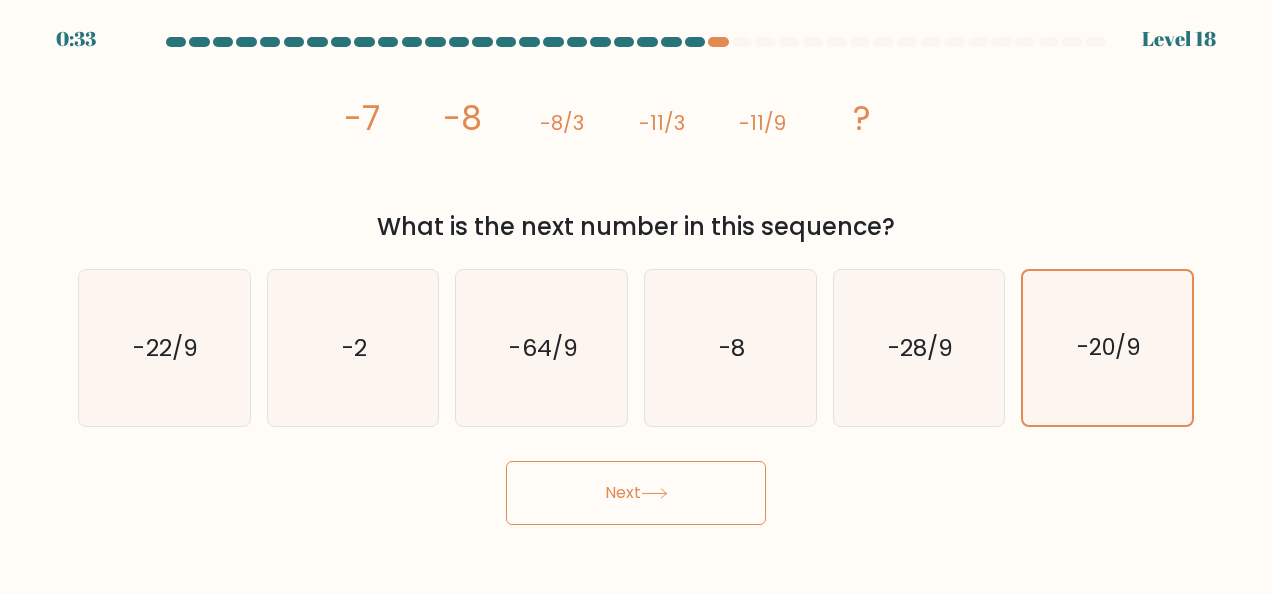 click on "Next" at bounding box center (636, 493) 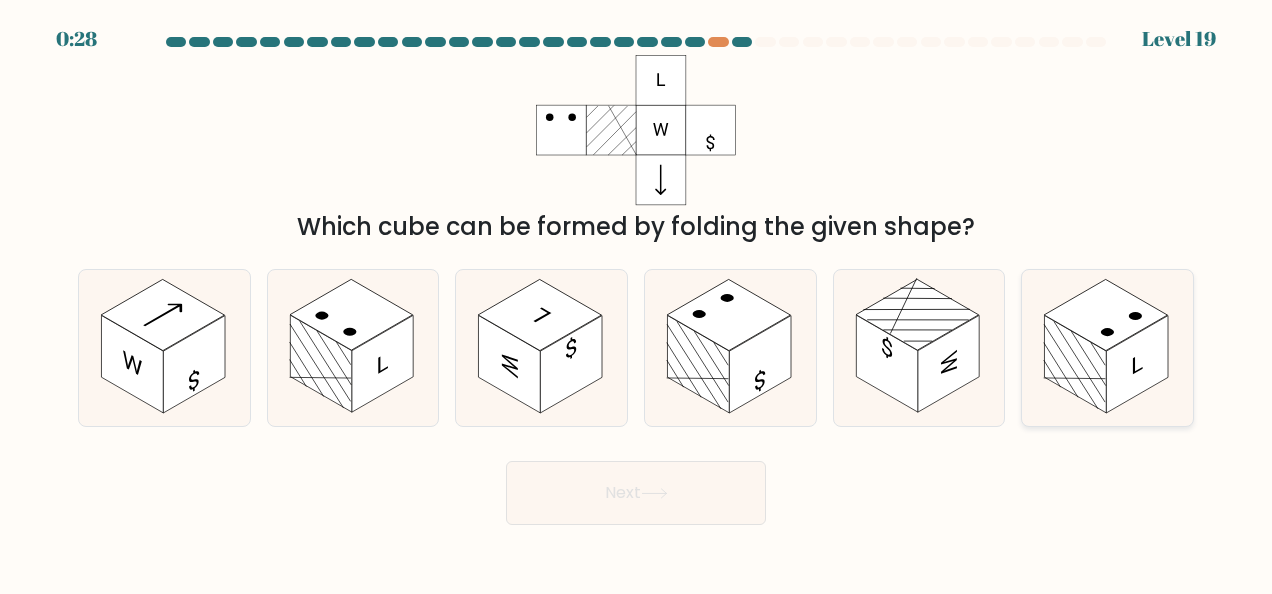 click 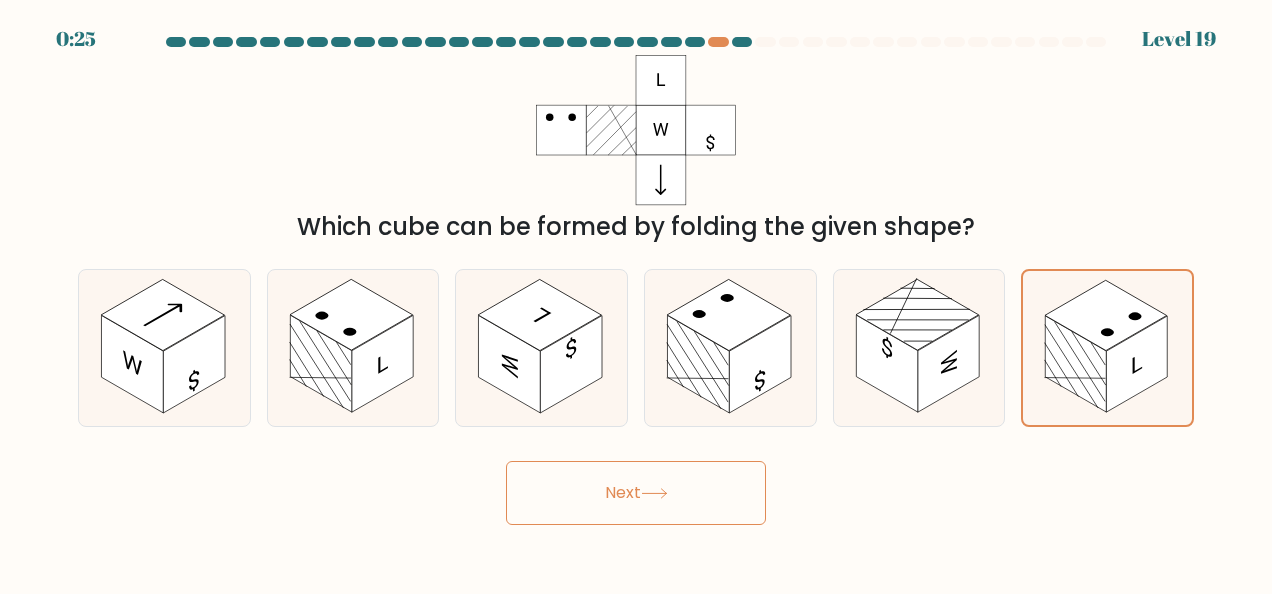 click on "Next" at bounding box center (636, 493) 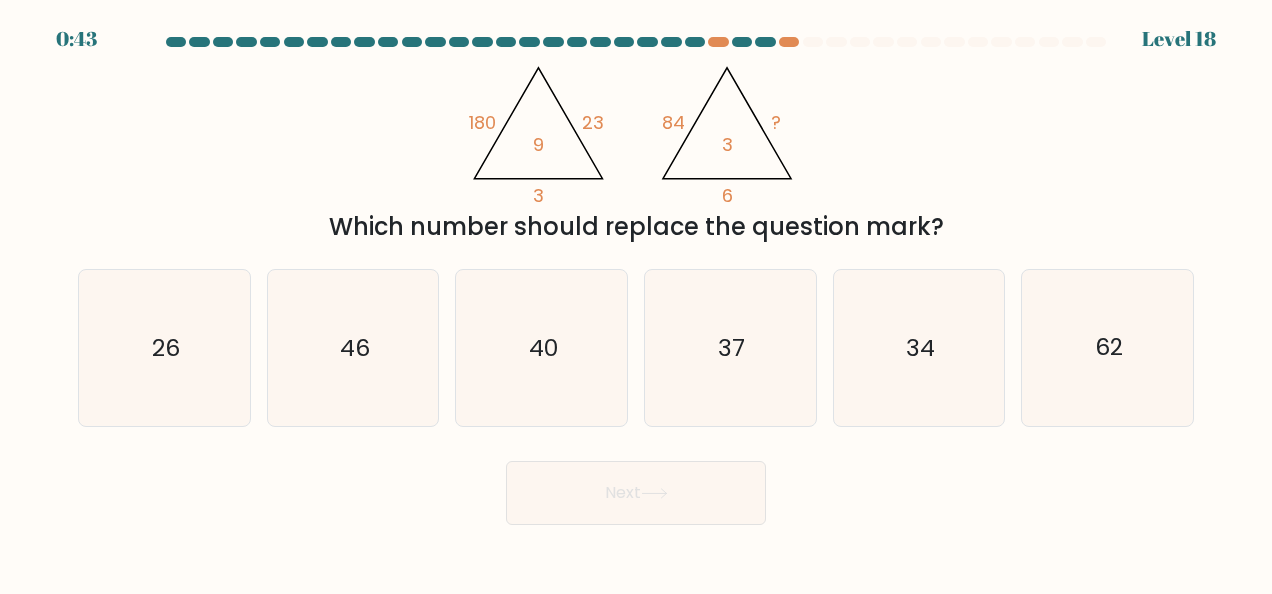 scroll, scrollTop: 0, scrollLeft: 0, axis: both 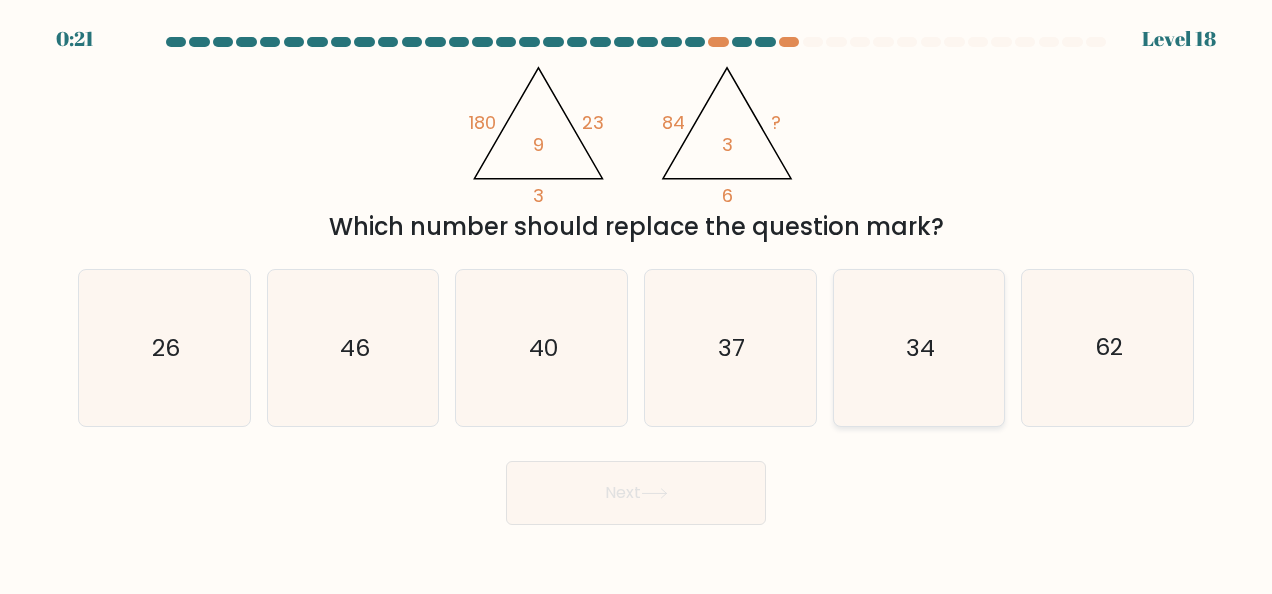 click on "34" 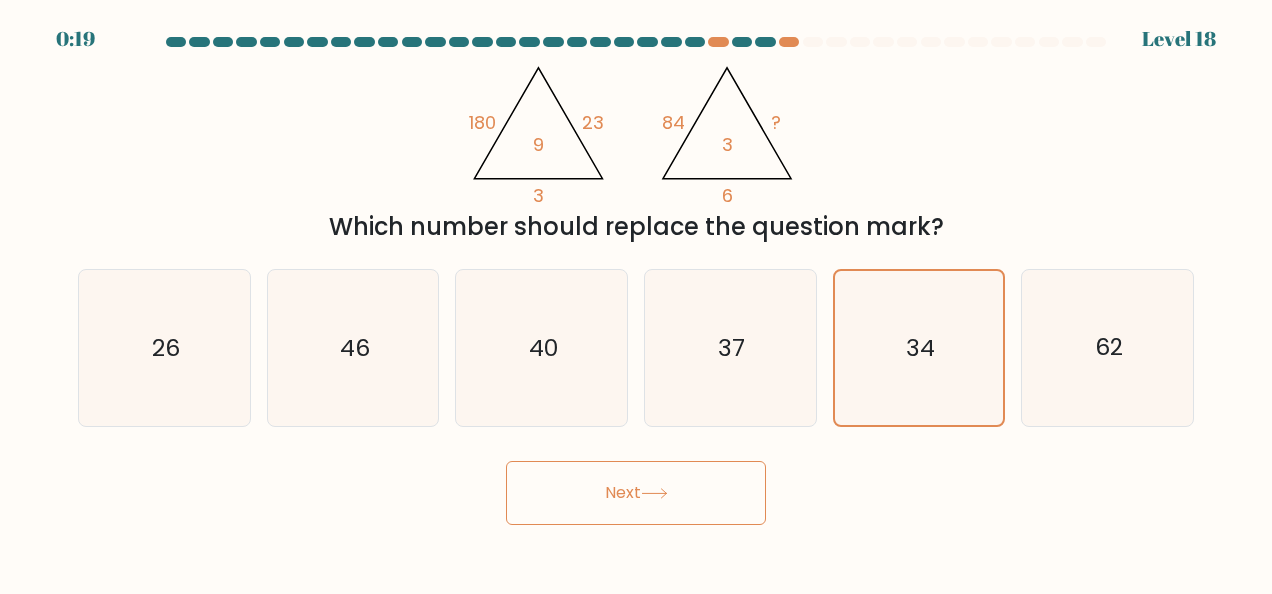 click on "Next" at bounding box center [636, 493] 